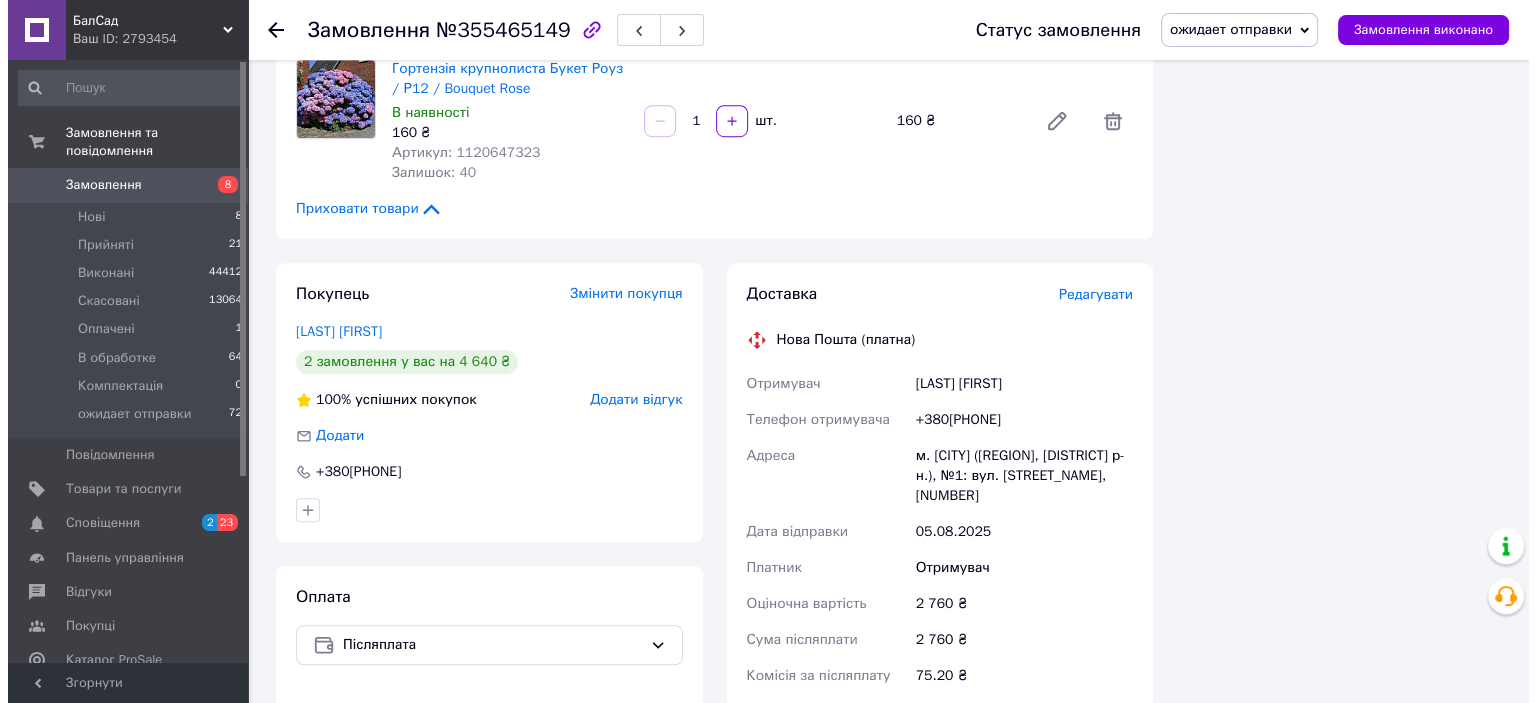 scroll, scrollTop: 1400, scrollLeft: 0, axis: vertical 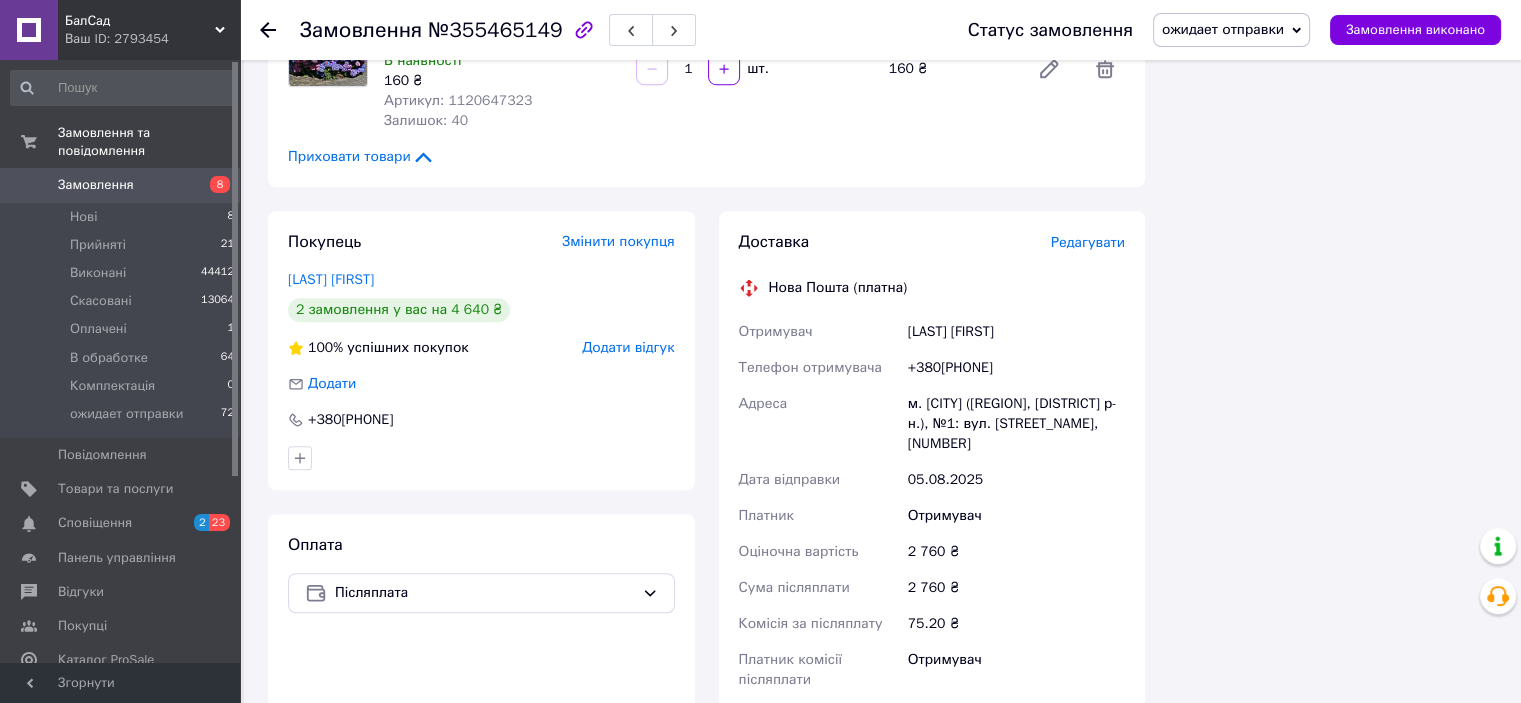 click on "Редагувати" at bounding box center (1088, 242) 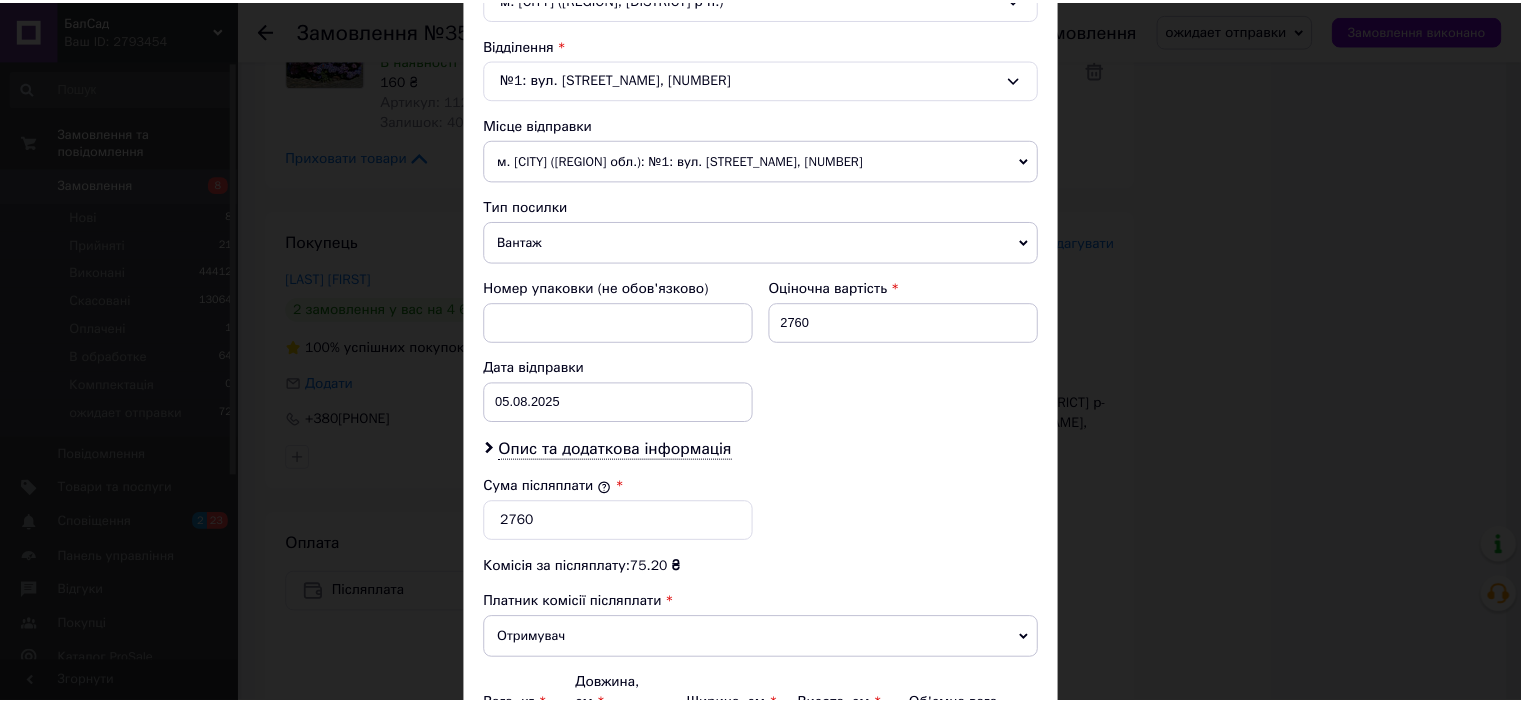 scroll, scrollTop: 816, scrollLeft: 0, axis: vertical 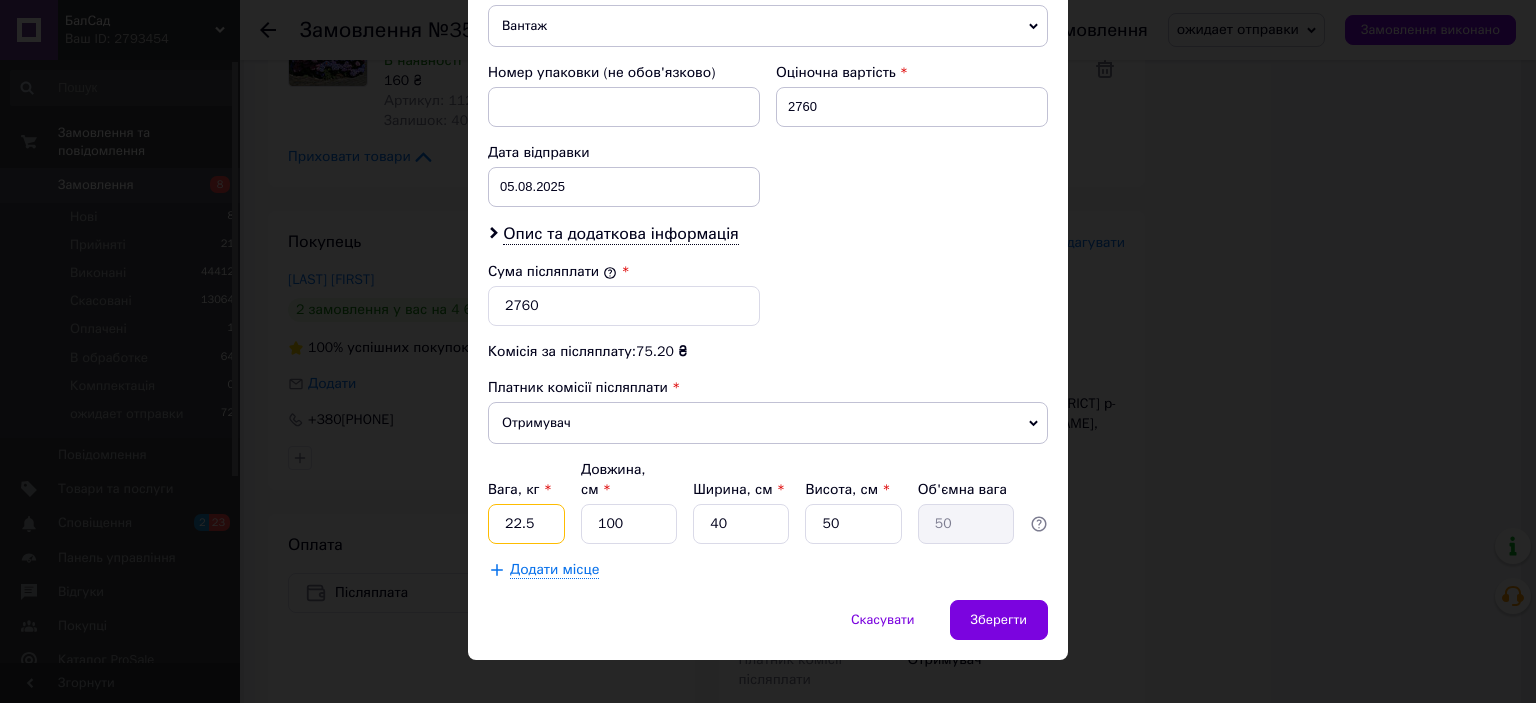 drag, startPoint x: 536, startPoint y: 506, endPoint x: 480, endPoint y: 514, distance: 56.568542 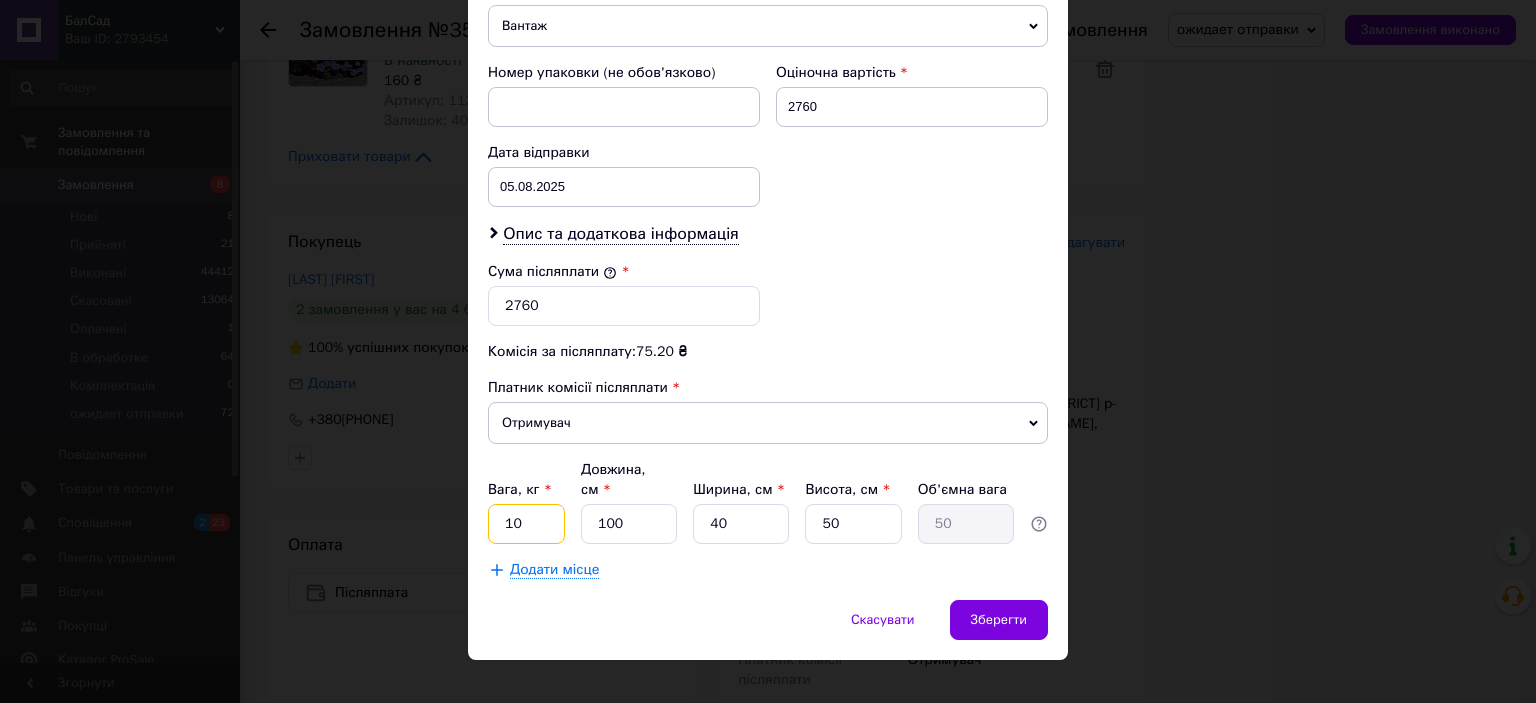 type on "10" 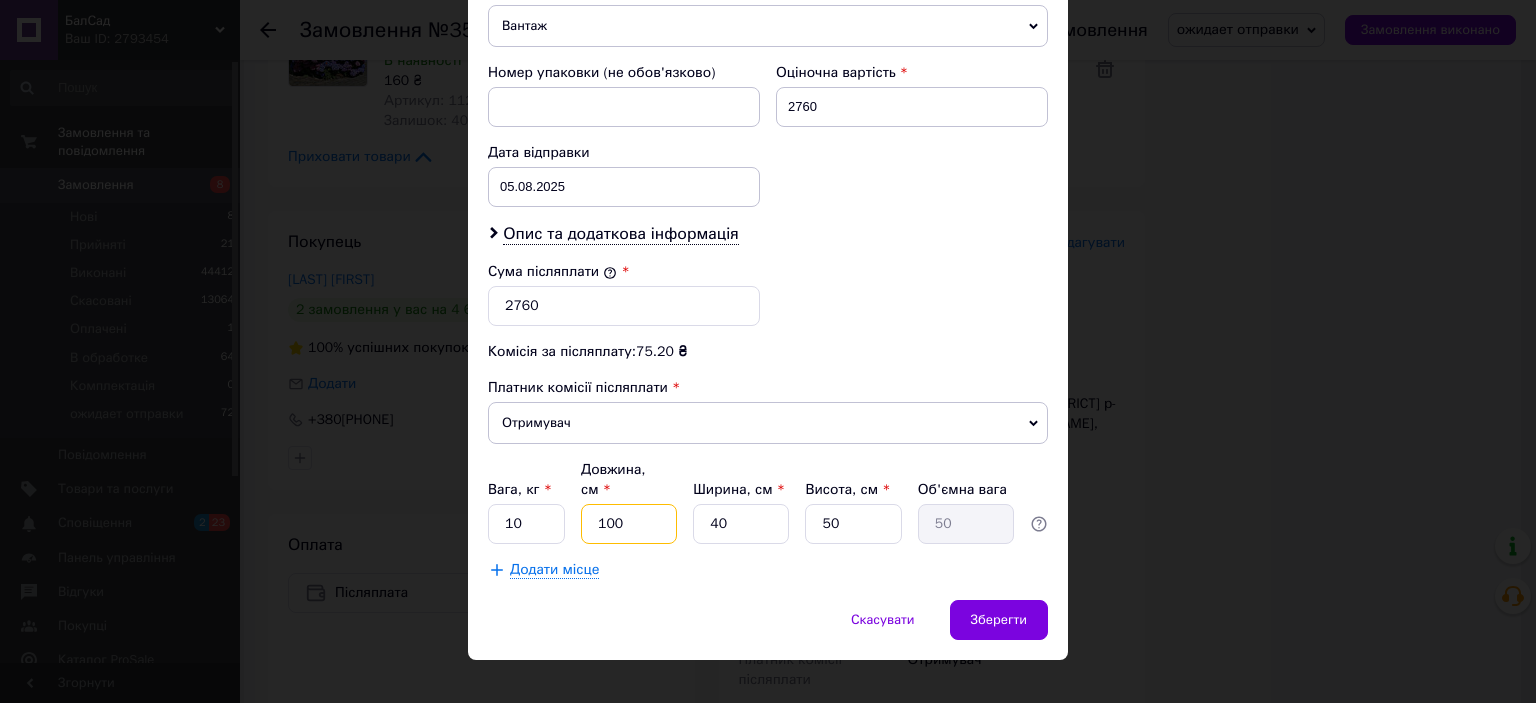 drag, startPoint x: 619, startPoint y: 507, endPoint x: 656, endPoint y: 503, distance: 37.215588 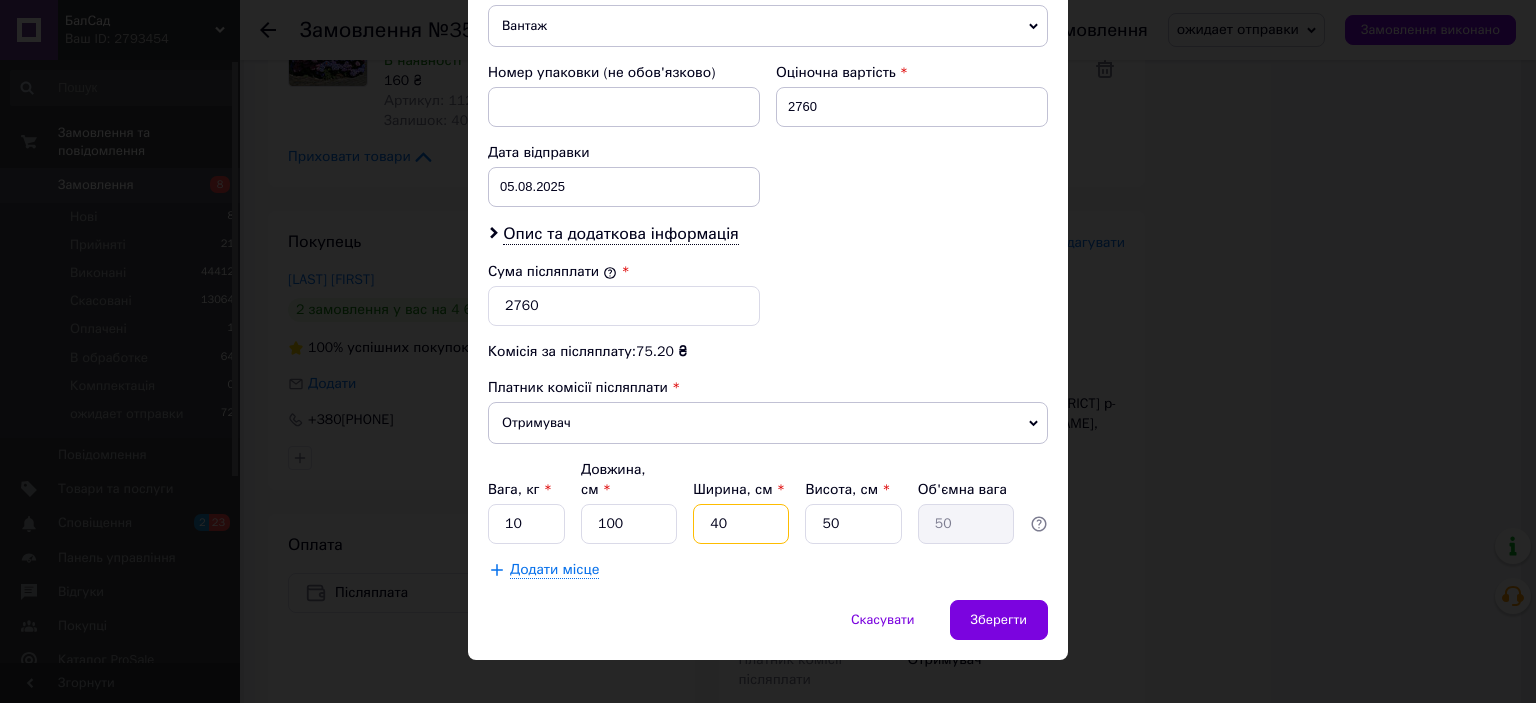 drag, startPoint x: 733, startPoint y: 502, endPoint x: 689, endPoint y: 507, distance: 44.28318 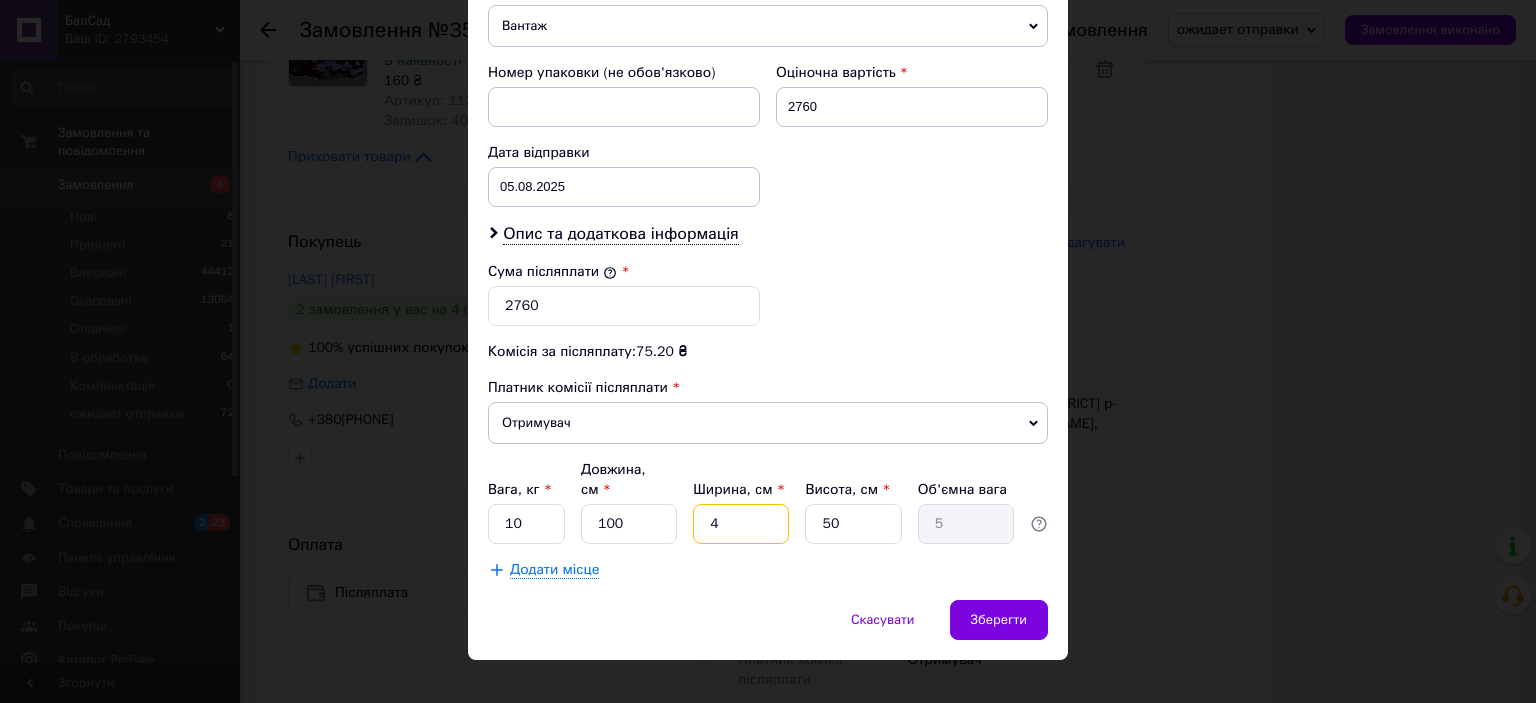 type on "46" 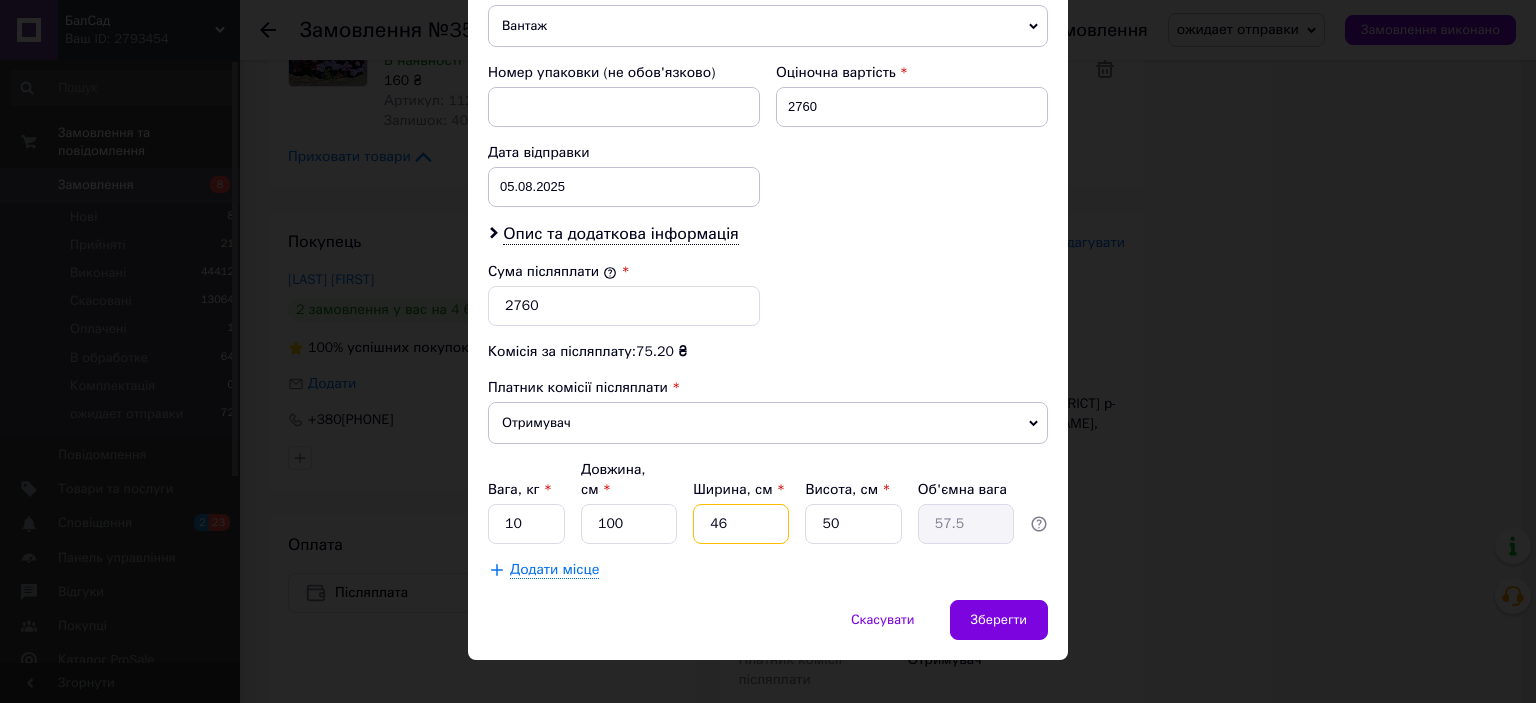 type on "46" 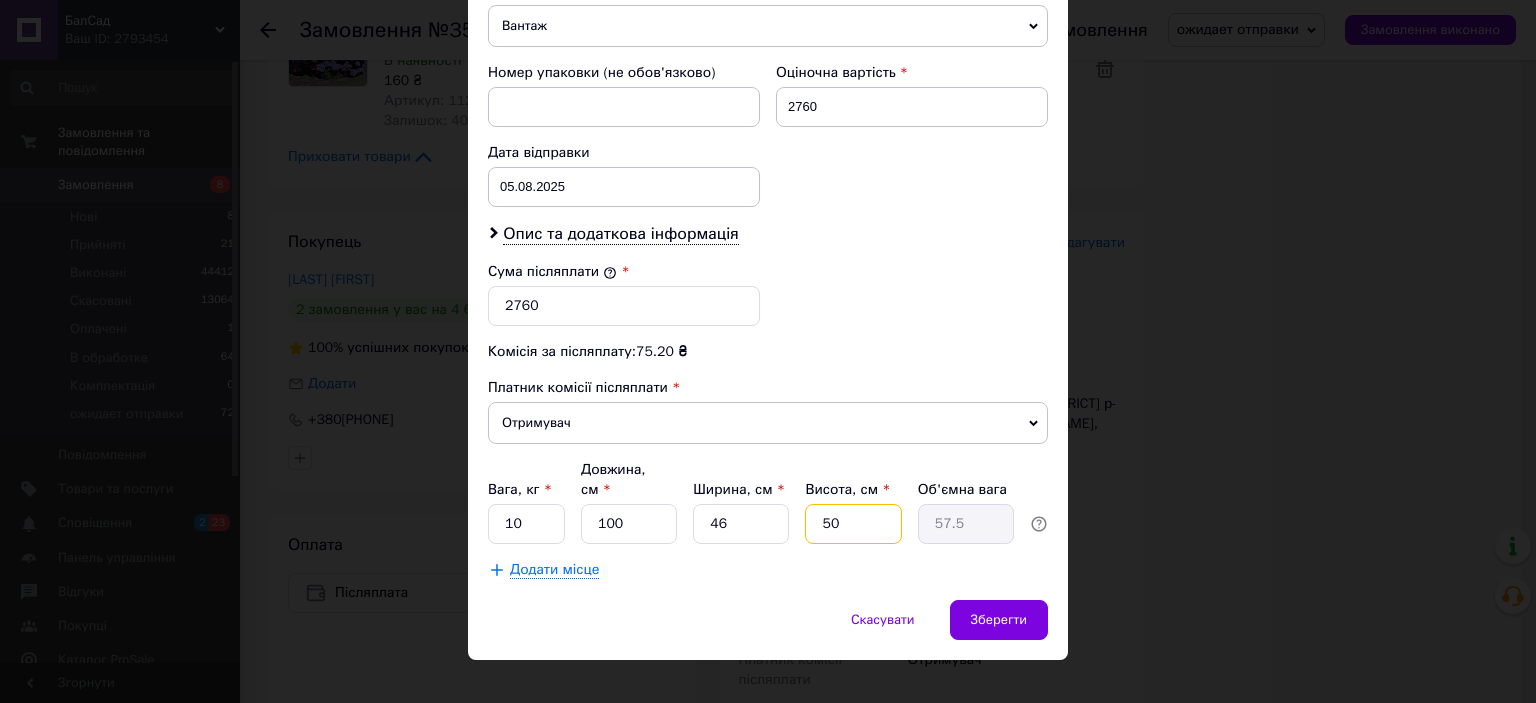 drag, startPoint x: 854, startPoint y: 495, endPoint x: 808, endPoint y: 507, distance: 47.539455 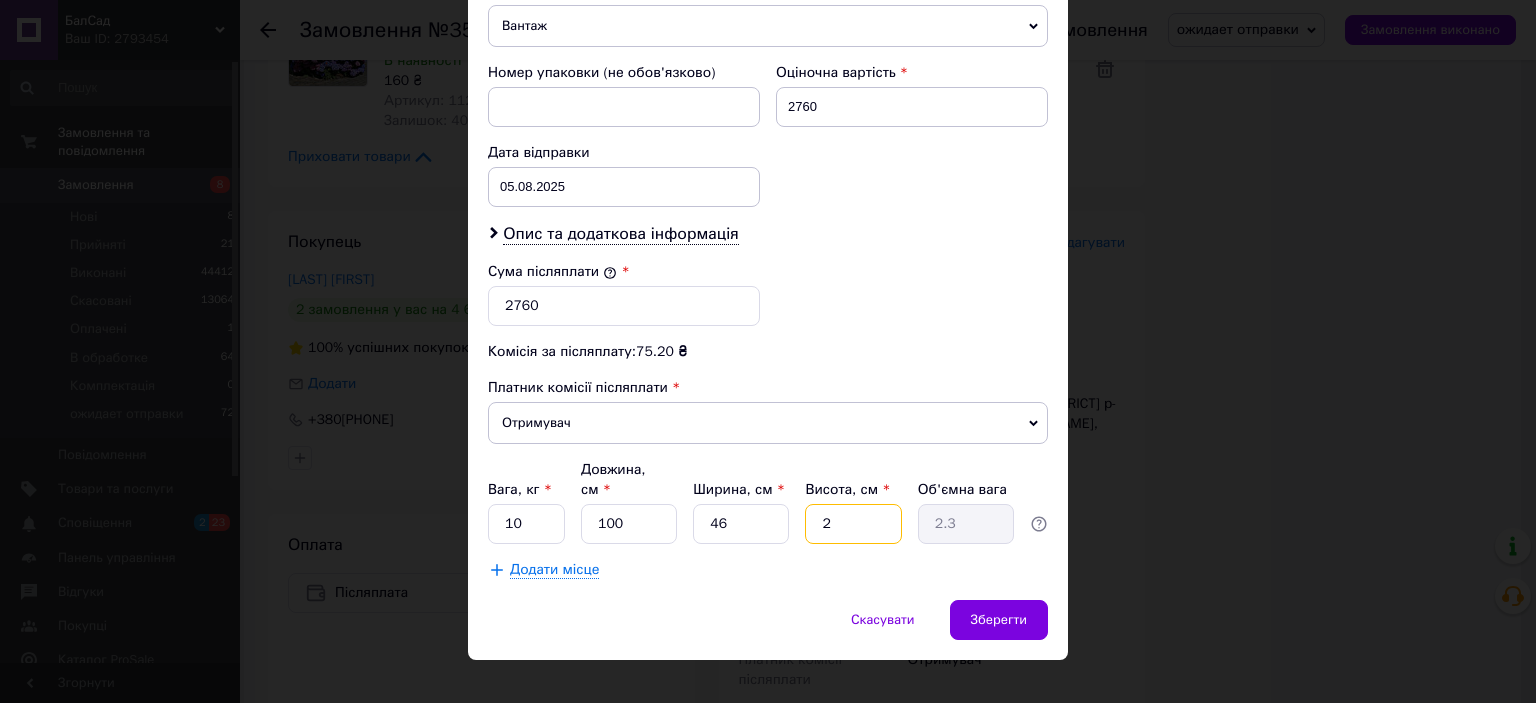 type on "24" 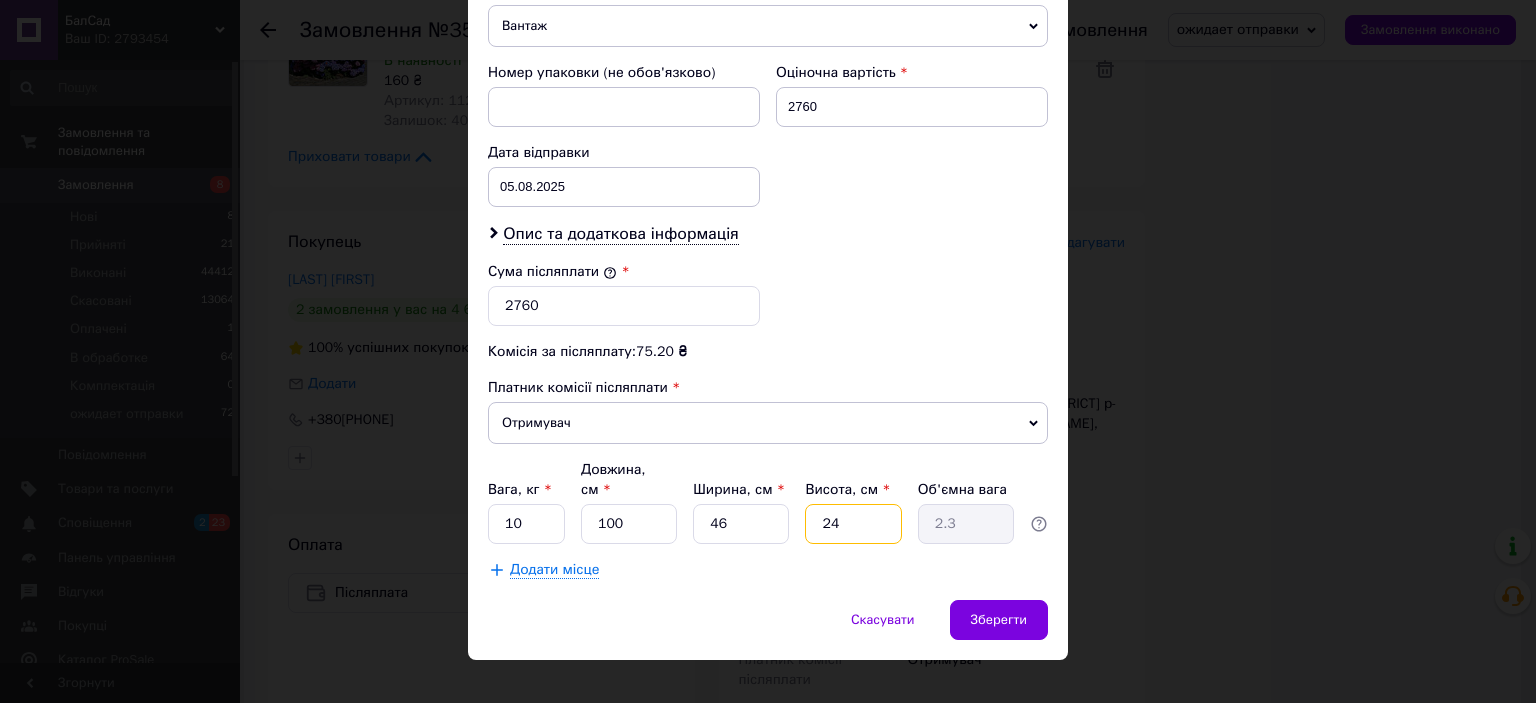 type on "27.6" 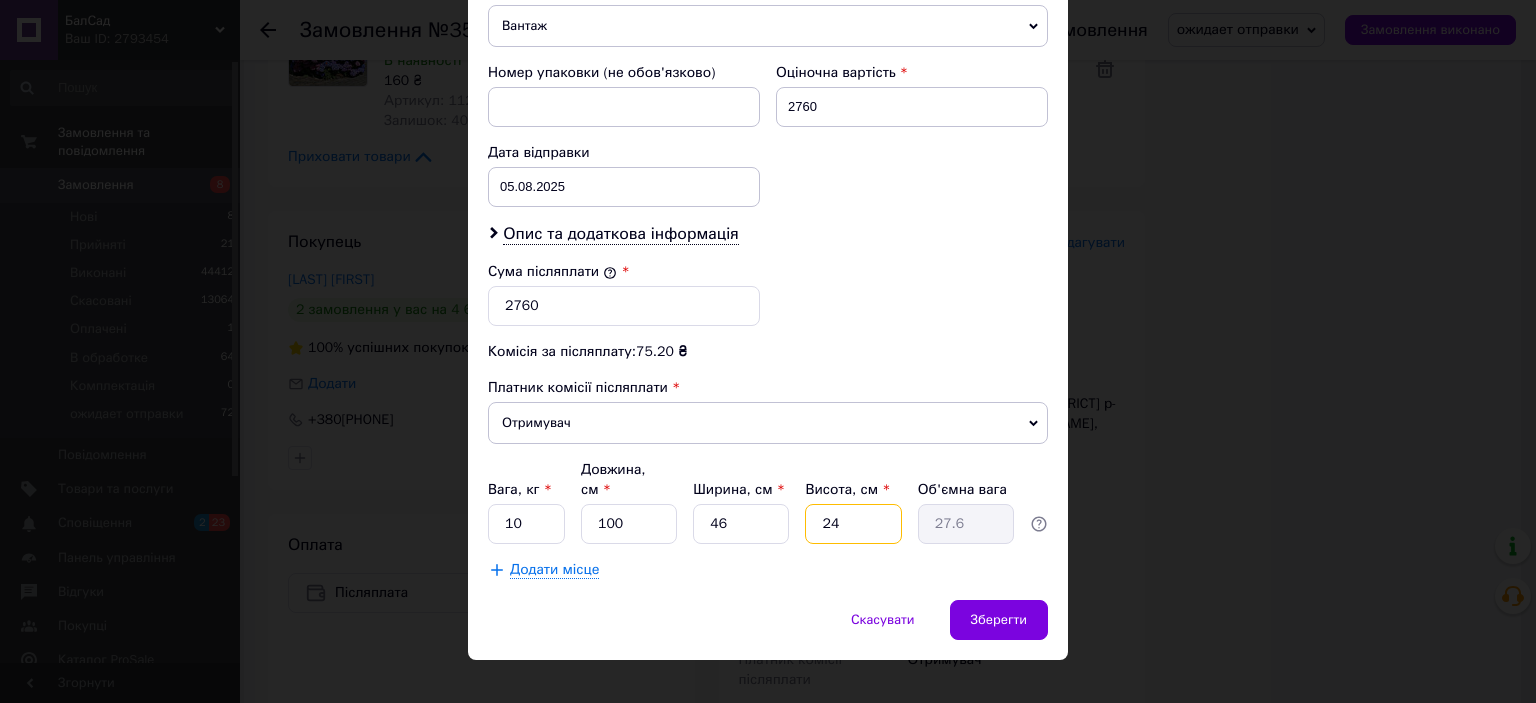 type on "24" 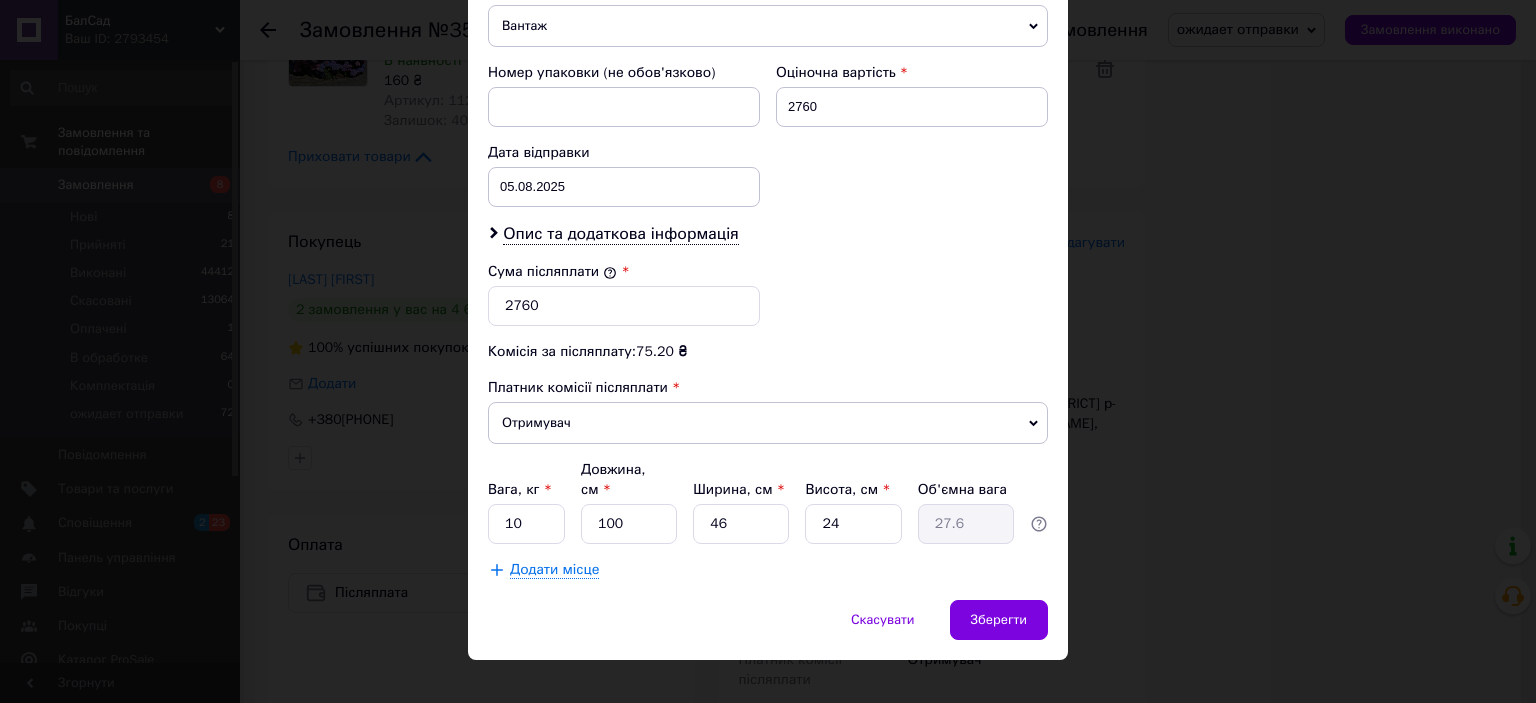 click on "Додати місце" at bounding box center [554, 570] 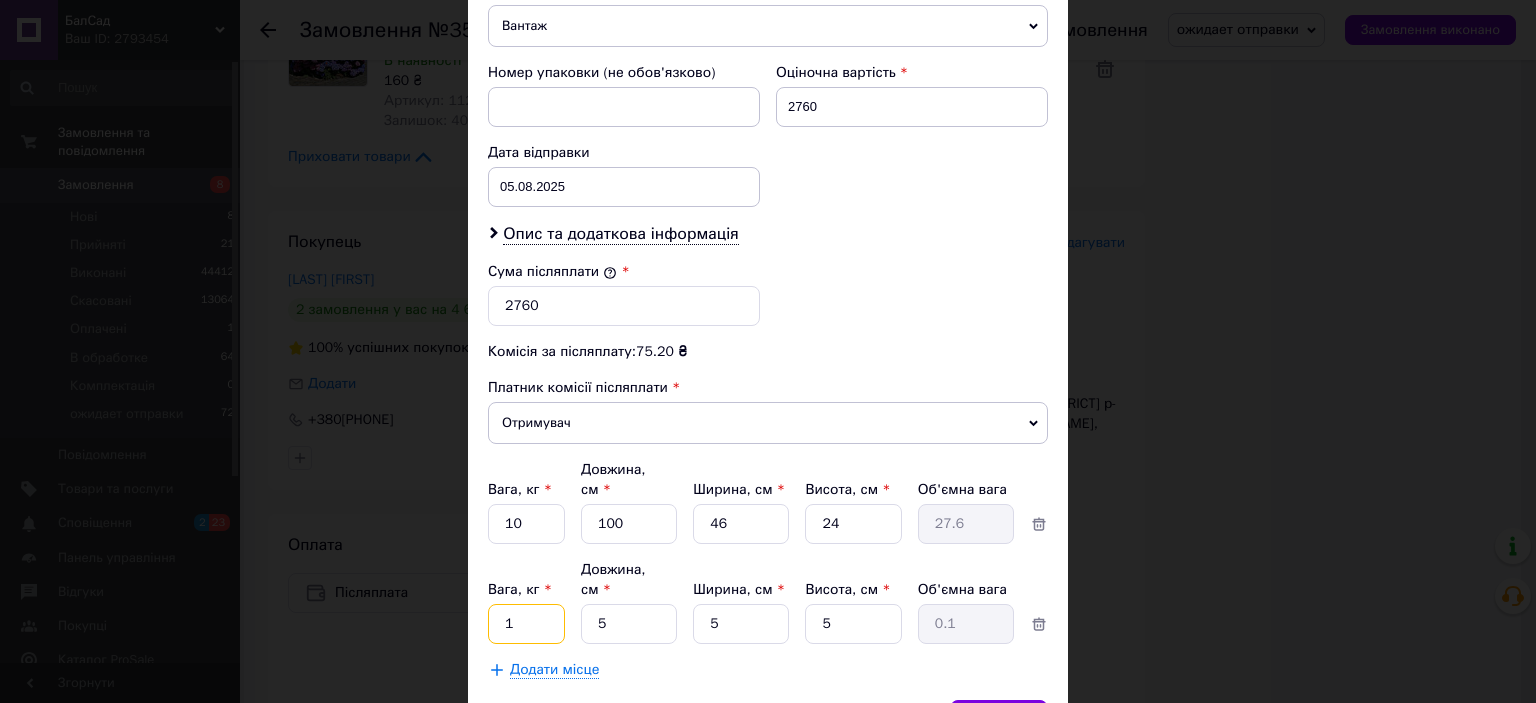 click on "Спосіб доставки Нова Пошта (платна) Платник Отримувач Відправник Прізвище отримувача Осика Ім'я отримувача Людмила По батькові отримувача Телефон отримувача +380680472391 Тип доставки У відділенні Кур'єром В поштоматі Місто м. Христинівка (Черкаська обл., Уманський р-н.) Відділення №1: вул. Романа Шухевича, 44 Місце відправки м. Балаклія (Харківська обл.): №1: вул. 8-го Березня,3Б Немає збігів. Спробуйте змінити умови пошуку Додати ще місце відправки Тип посилки Вантаж Документи Номер упаковки (не обов'язково) Оціночна вартість 2760 Дата відправки 05.08.2025 < 2025 > < Август >" at bounding box center [768, 7] 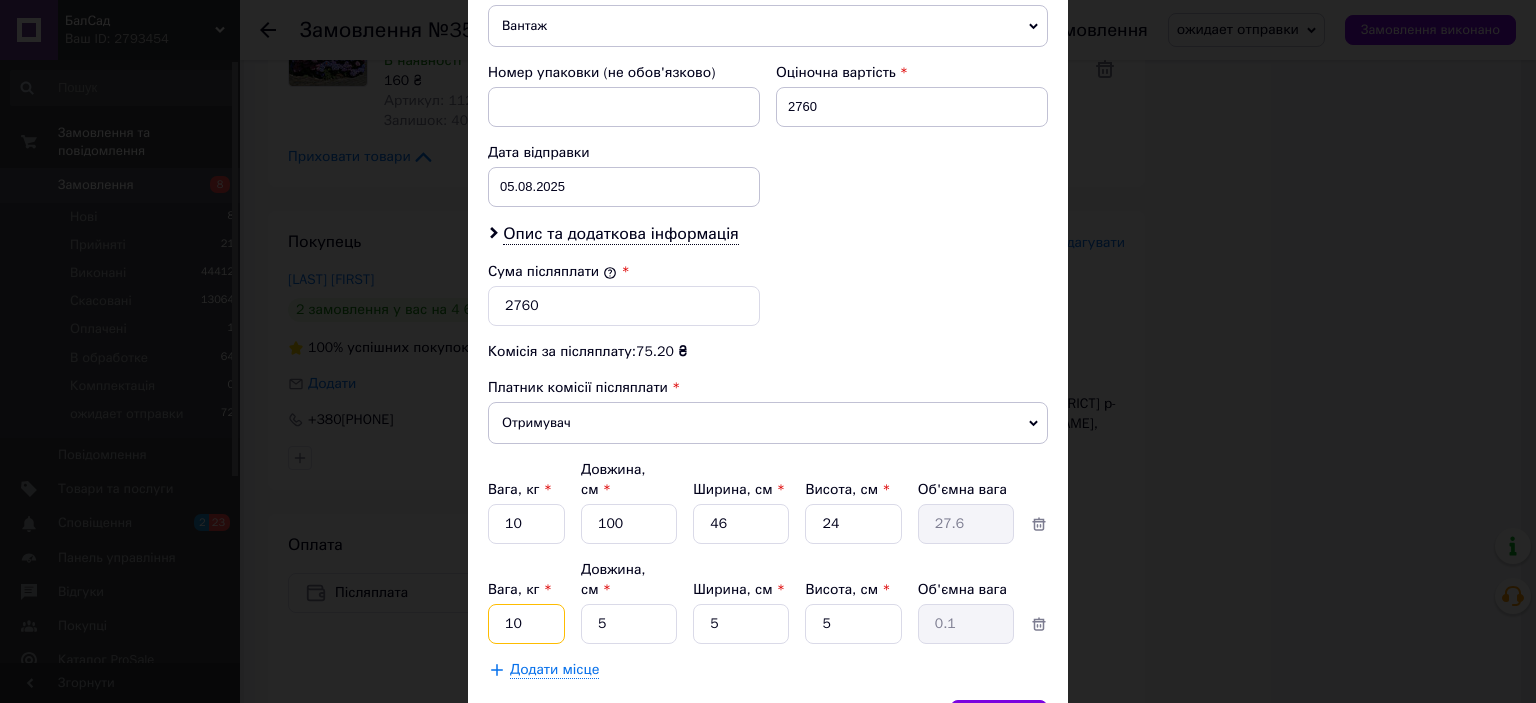 type on "10" 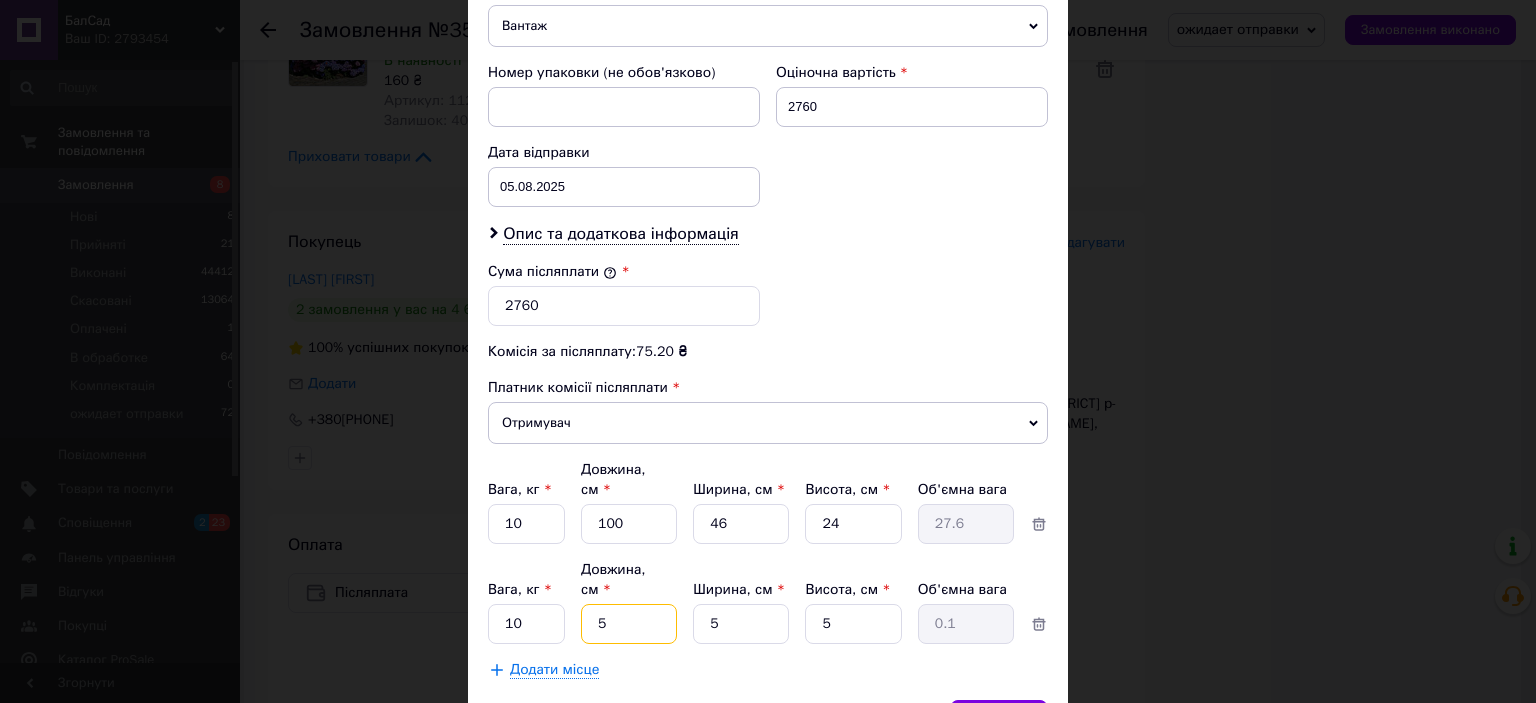 drag, startPoint x: 606, startPoint y: 577, endPoint x: 572, endPoint y: 583, distance: 34.525352 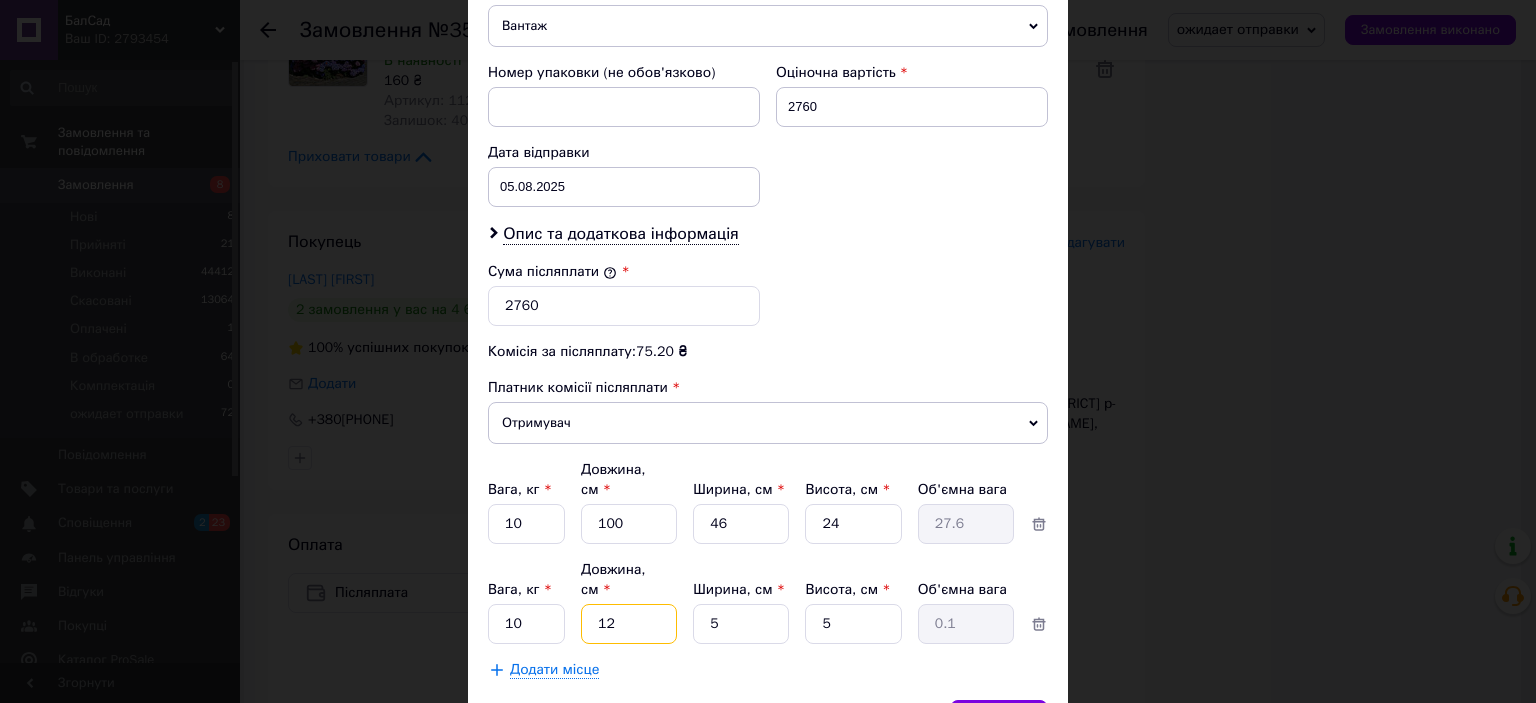type on "120" 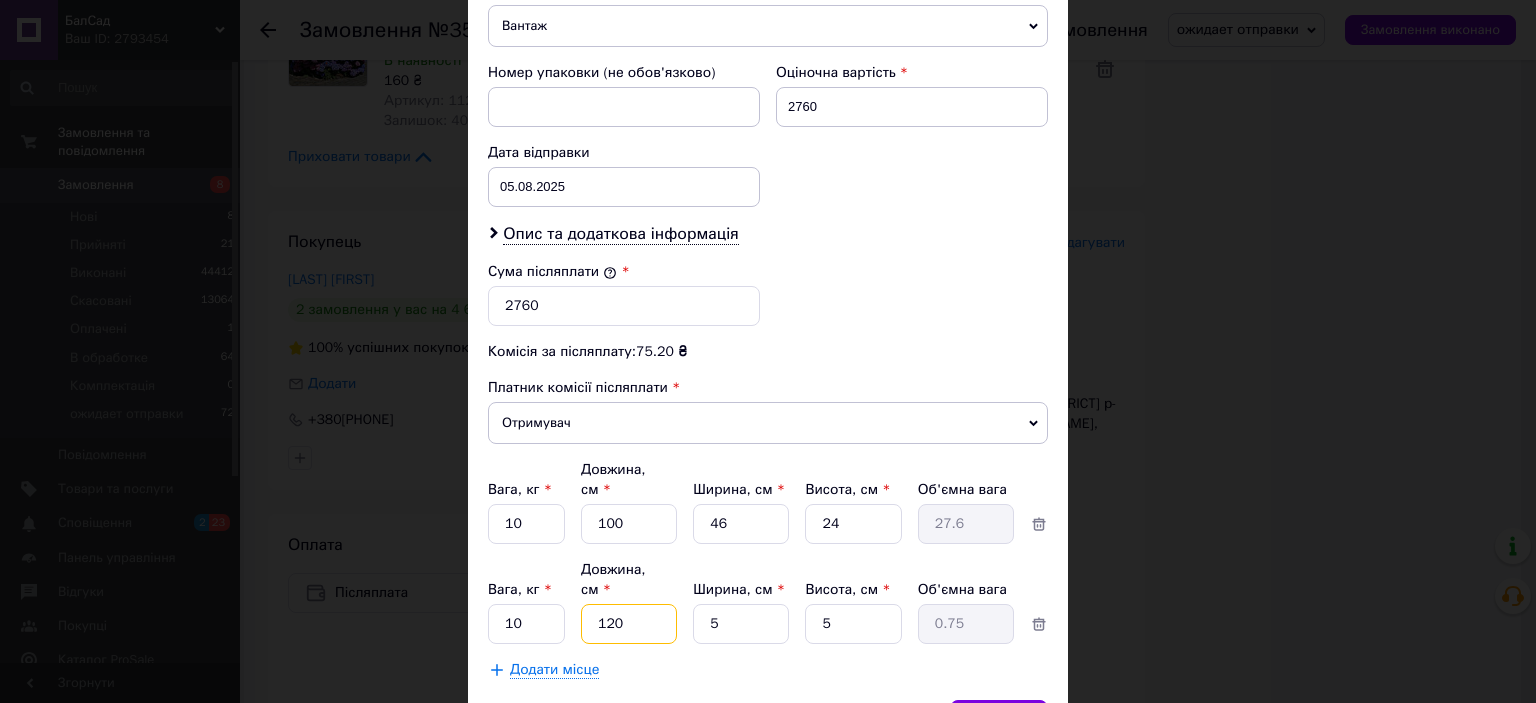 type on "12" 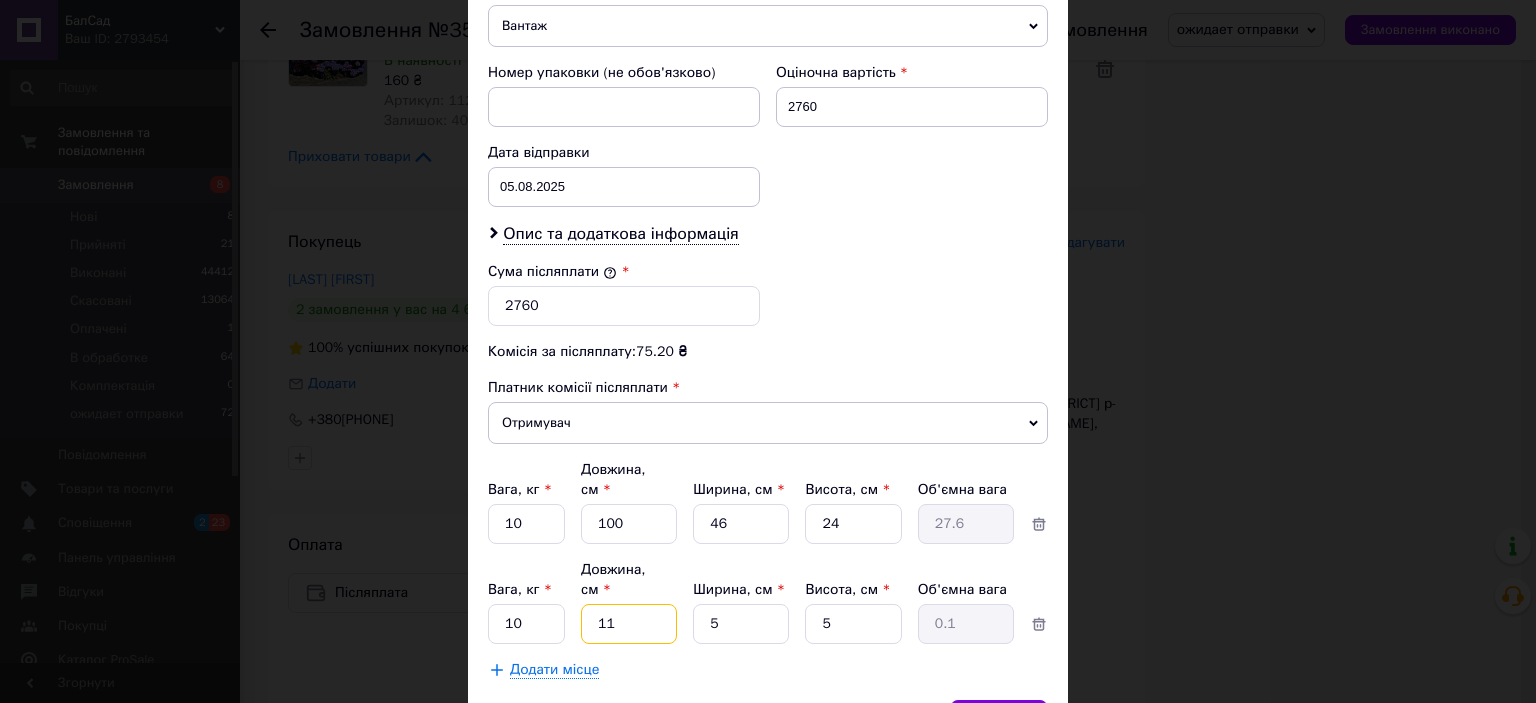 type on "119" 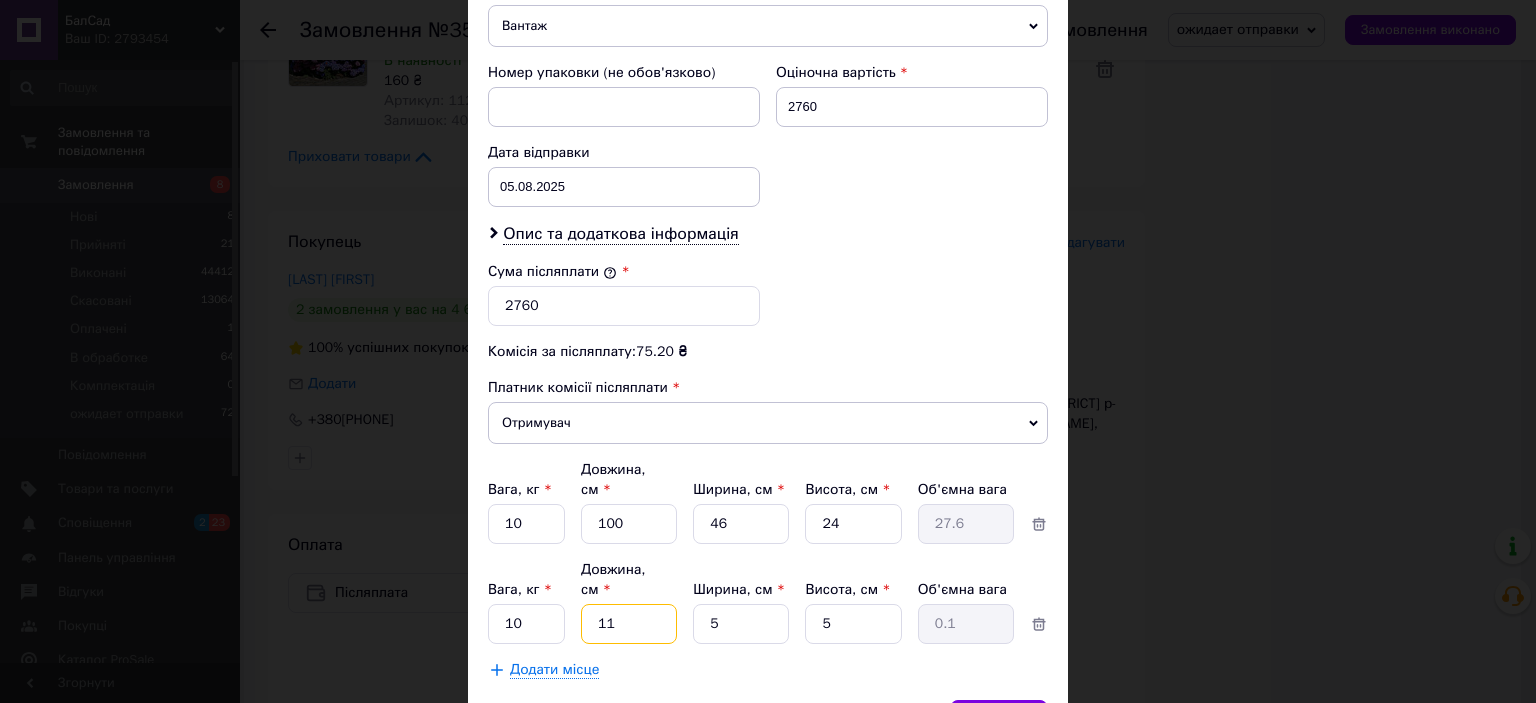 type on "0.74" 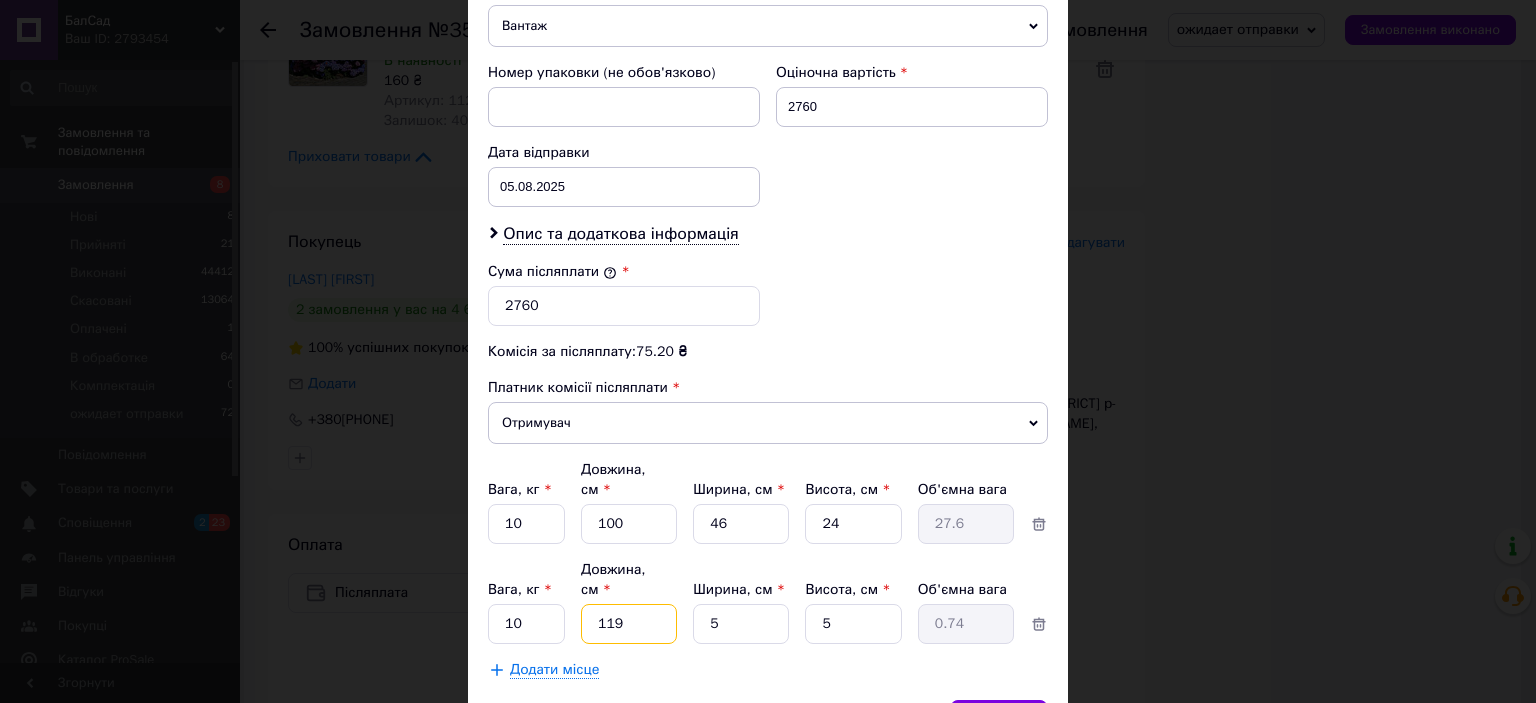 type on "119" 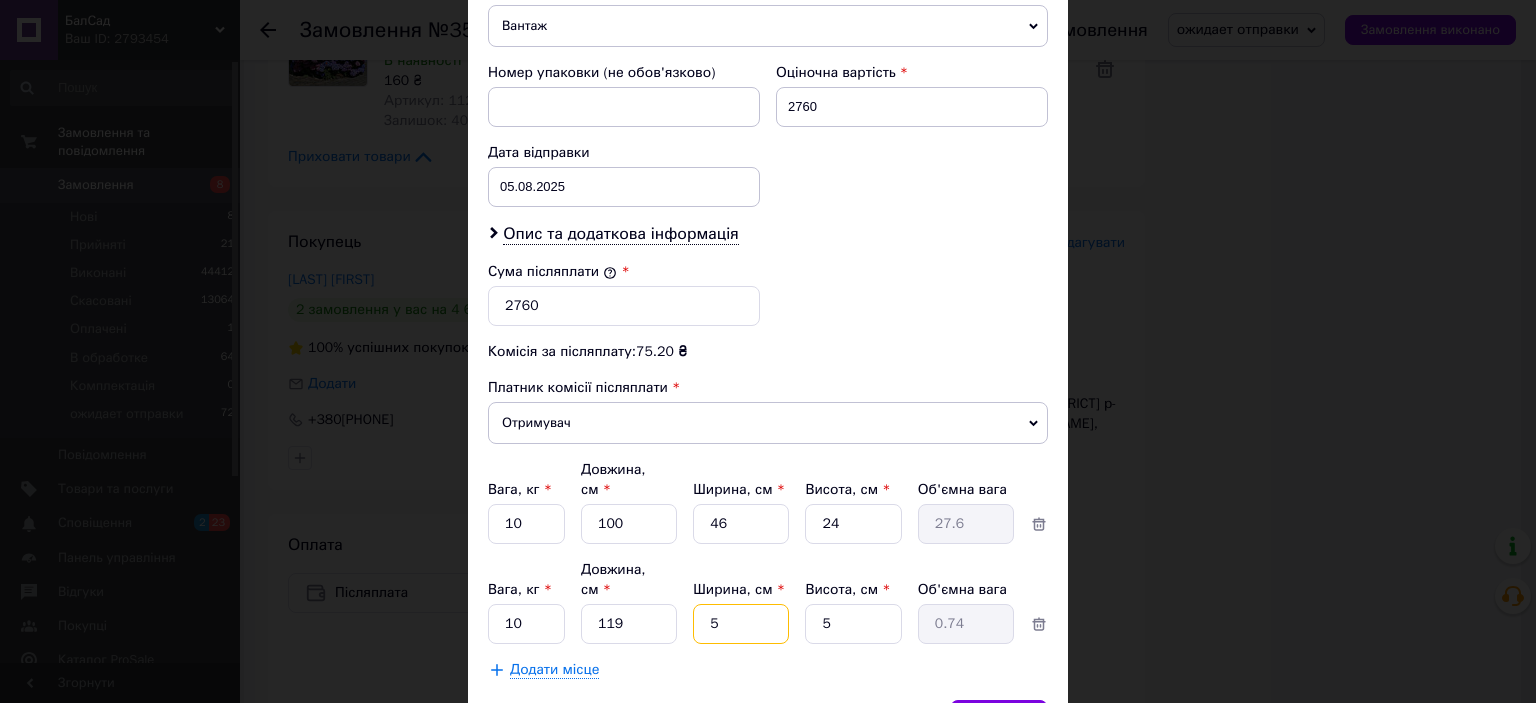 drag, startPoint x: 708, startPoint y: 582, endPoint x: 685, endPoint y: 583, distance: 23.021729 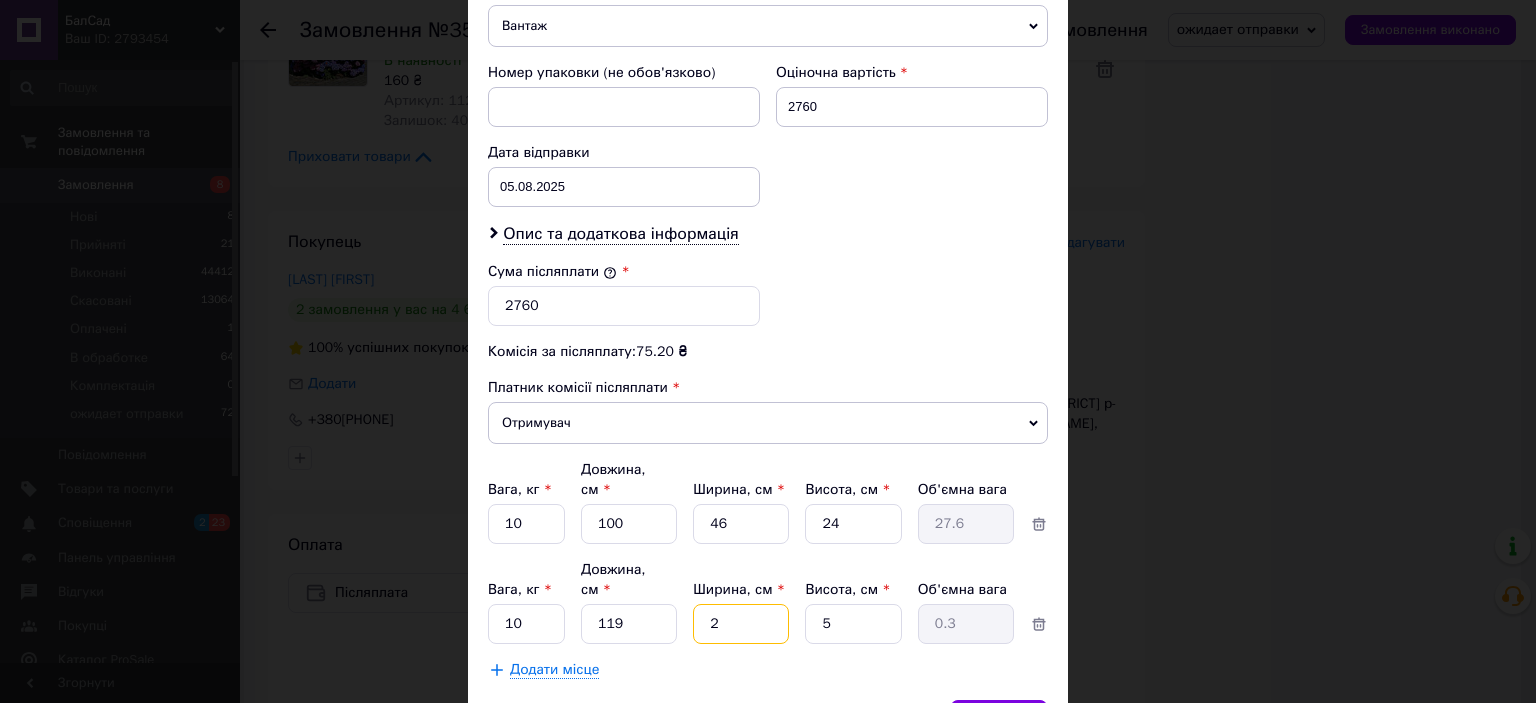 type on "24" 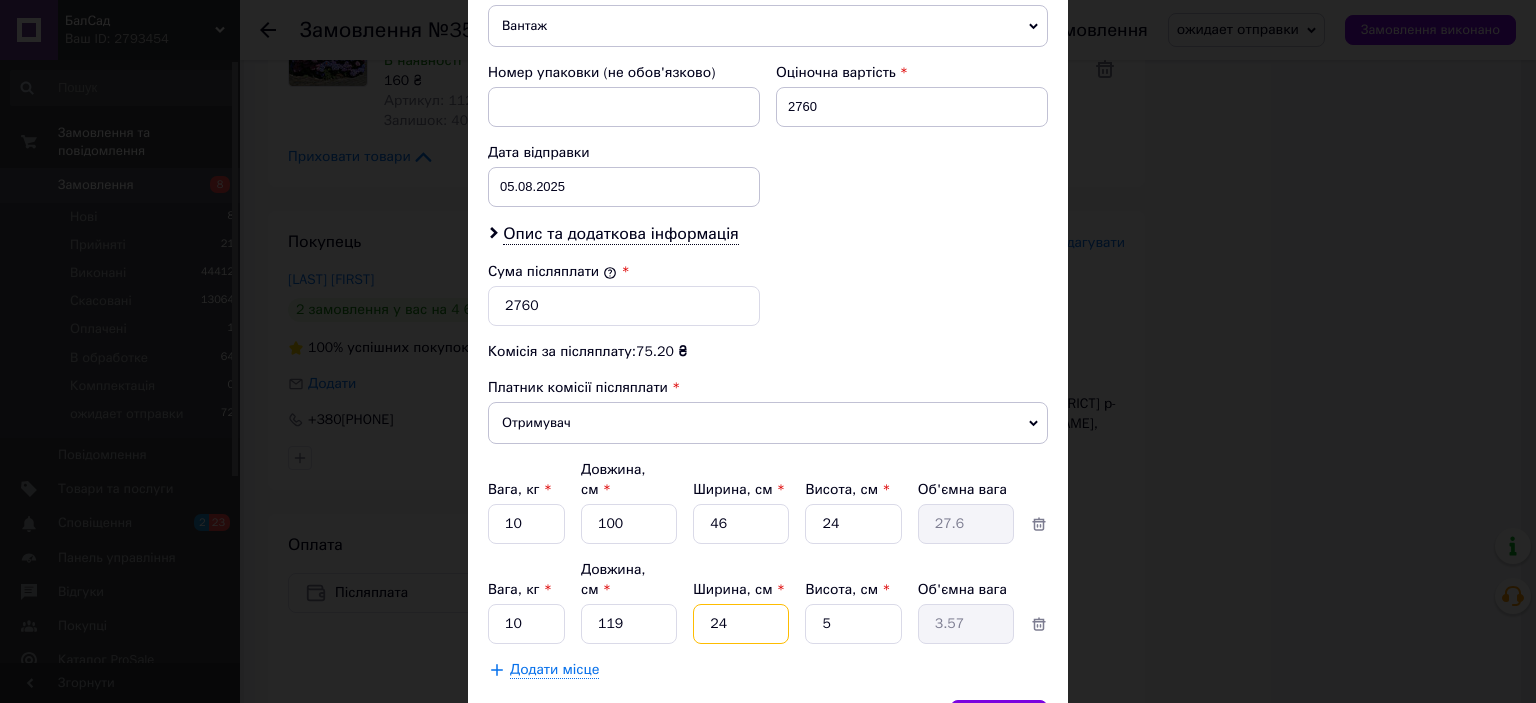 type on "24" 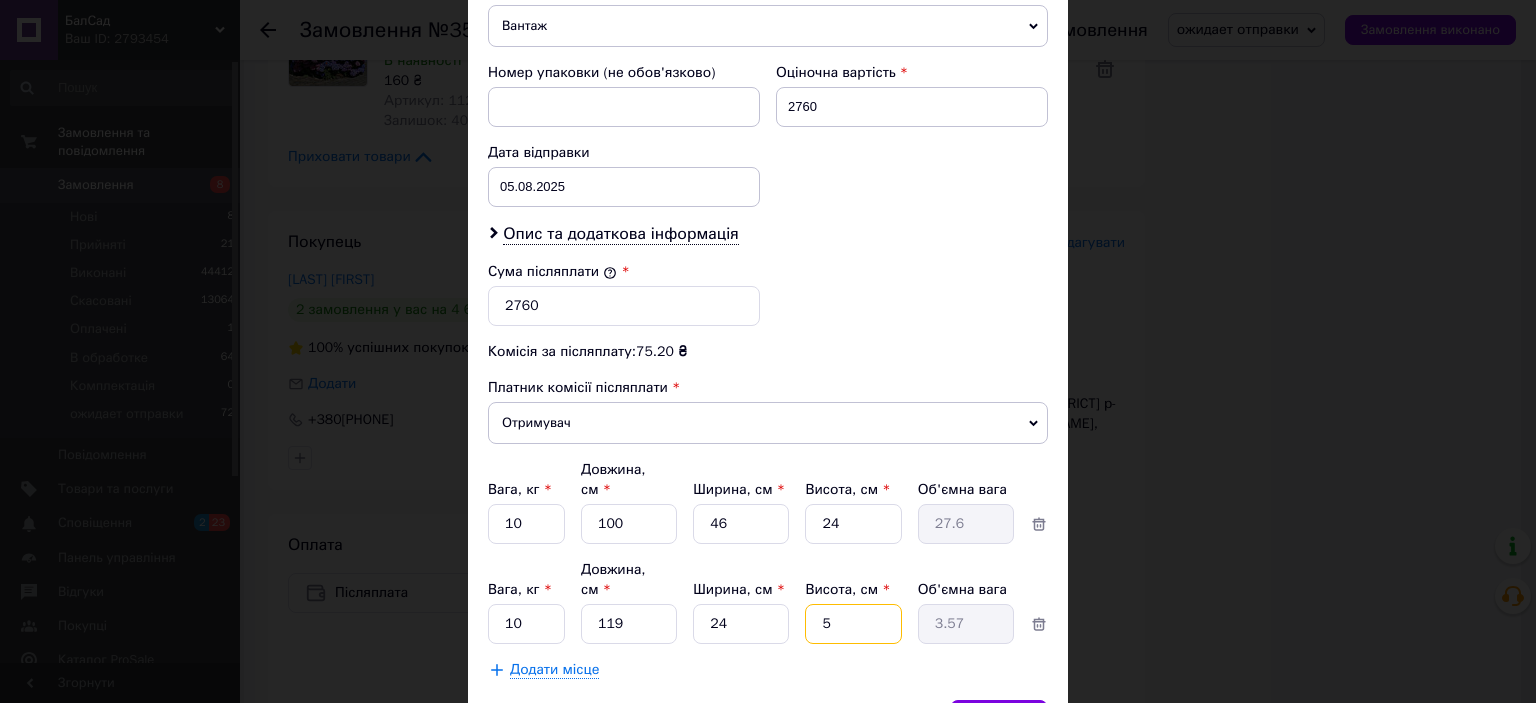 click on "Вага, кг   * 10 Довжина, см   * 119 Ширина, см   * 24 Висота, см   * 5 Об'ємна вага 3.57" at bounding box center (768, 602) 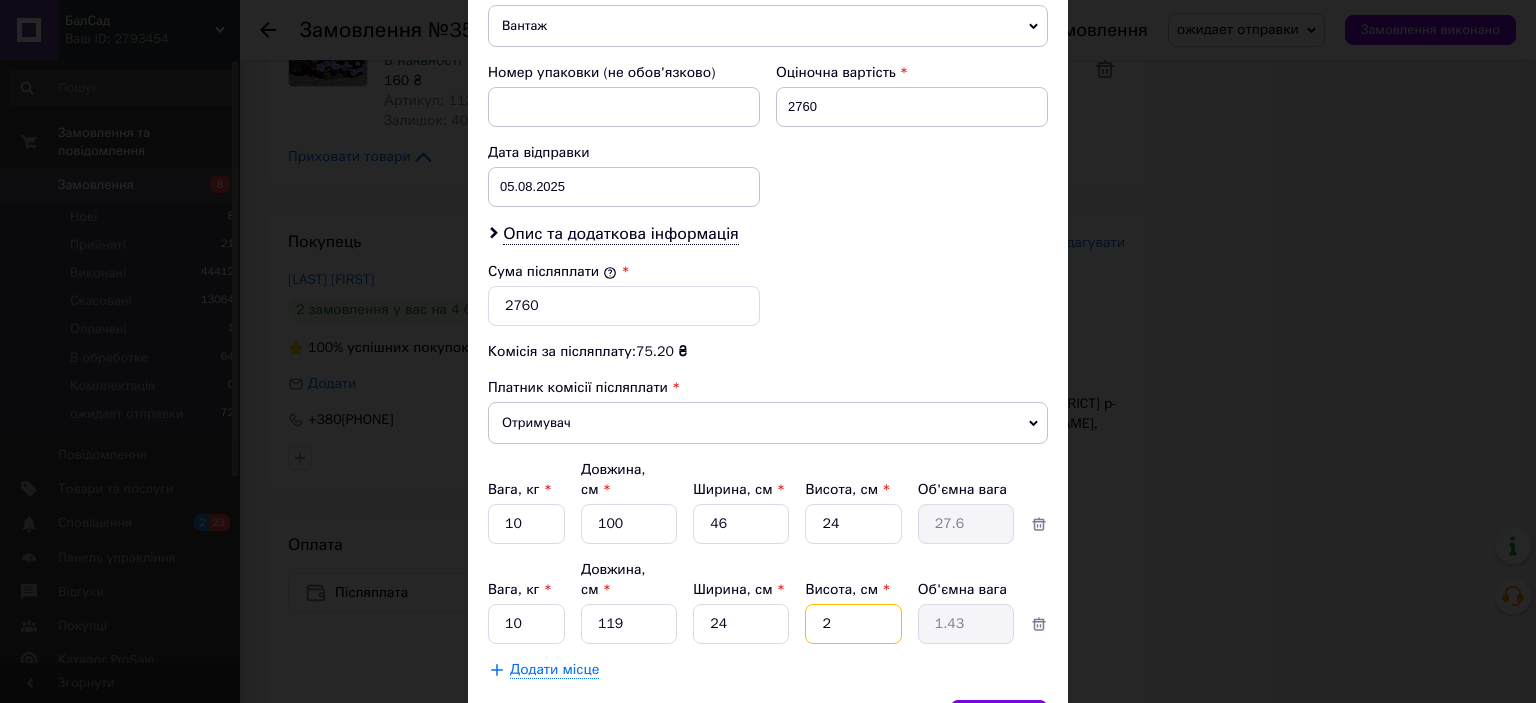 type on "24" 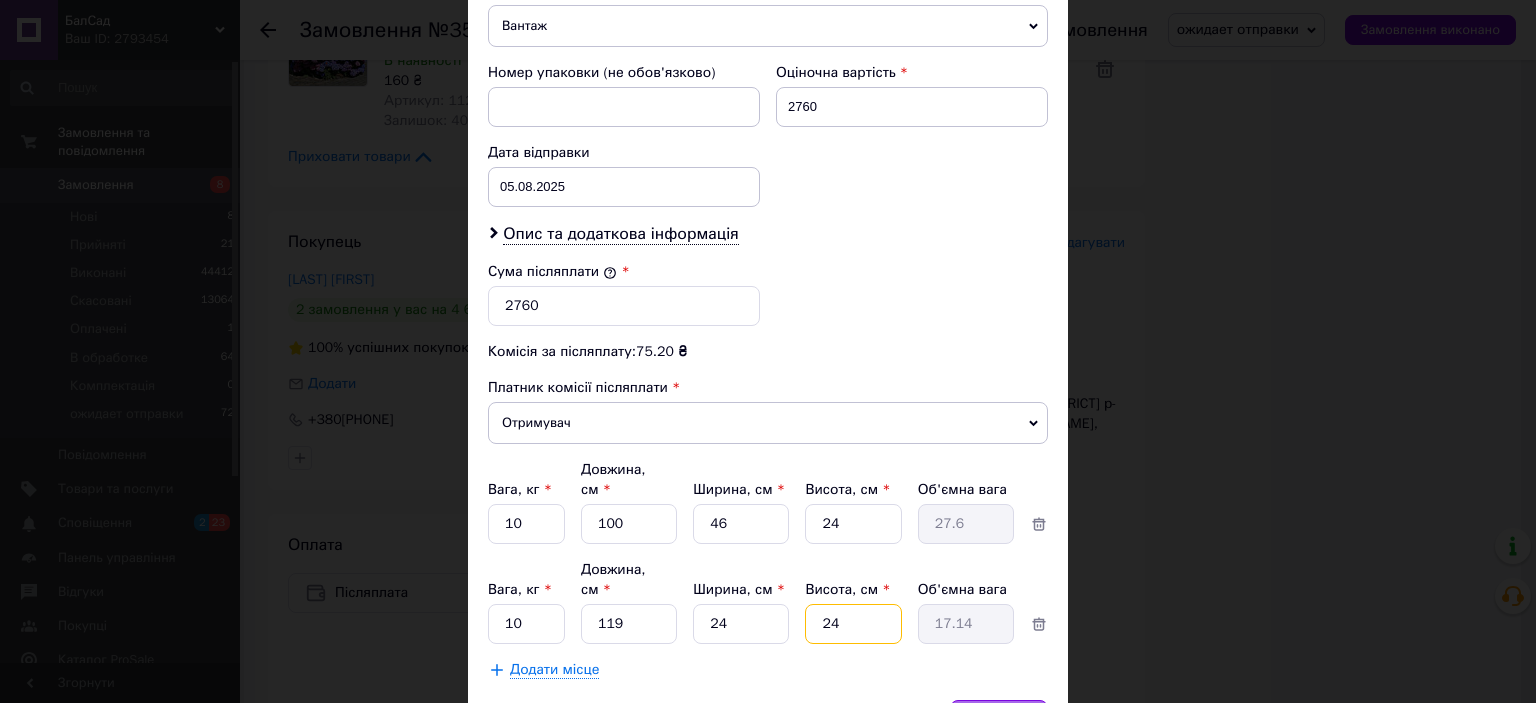 type on "24" 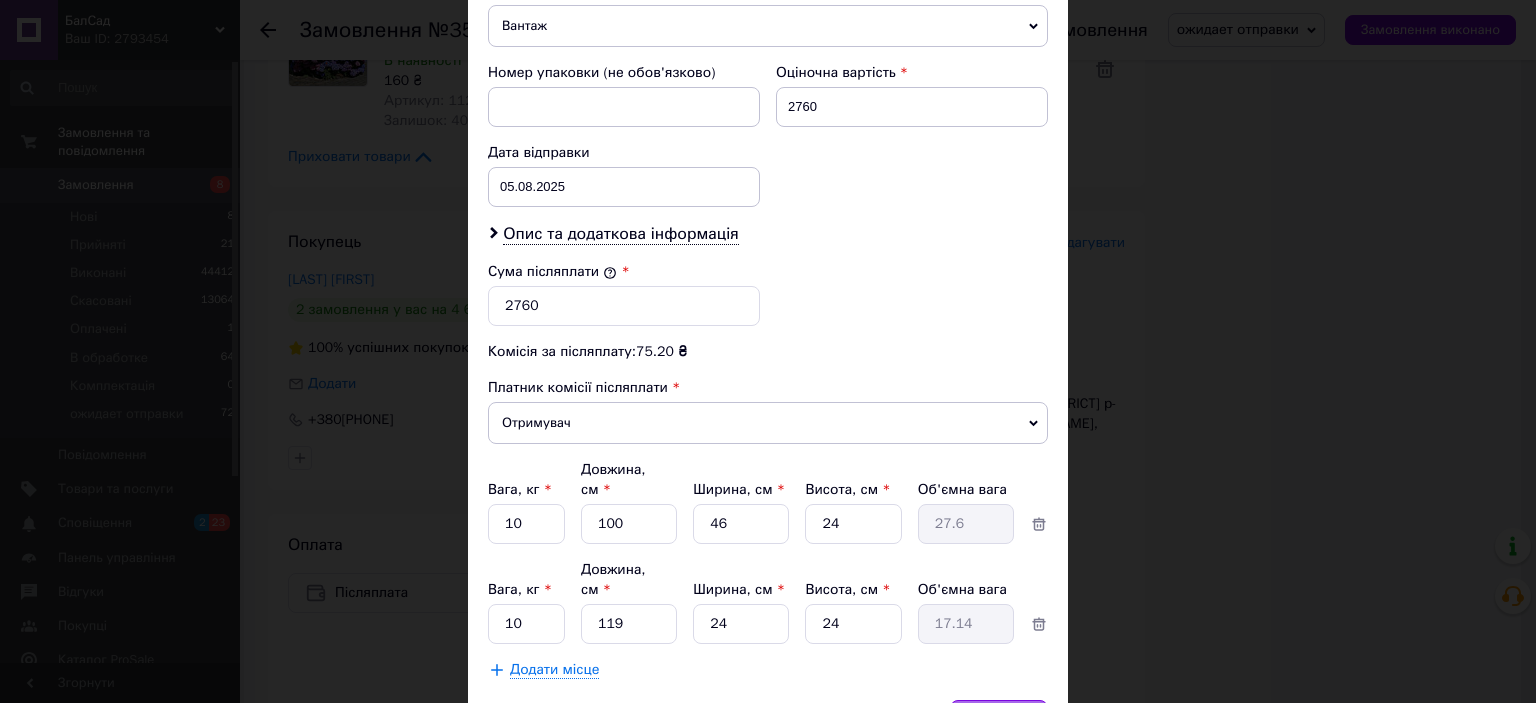 click on "Зберегти" at bounding box center [999, 720] 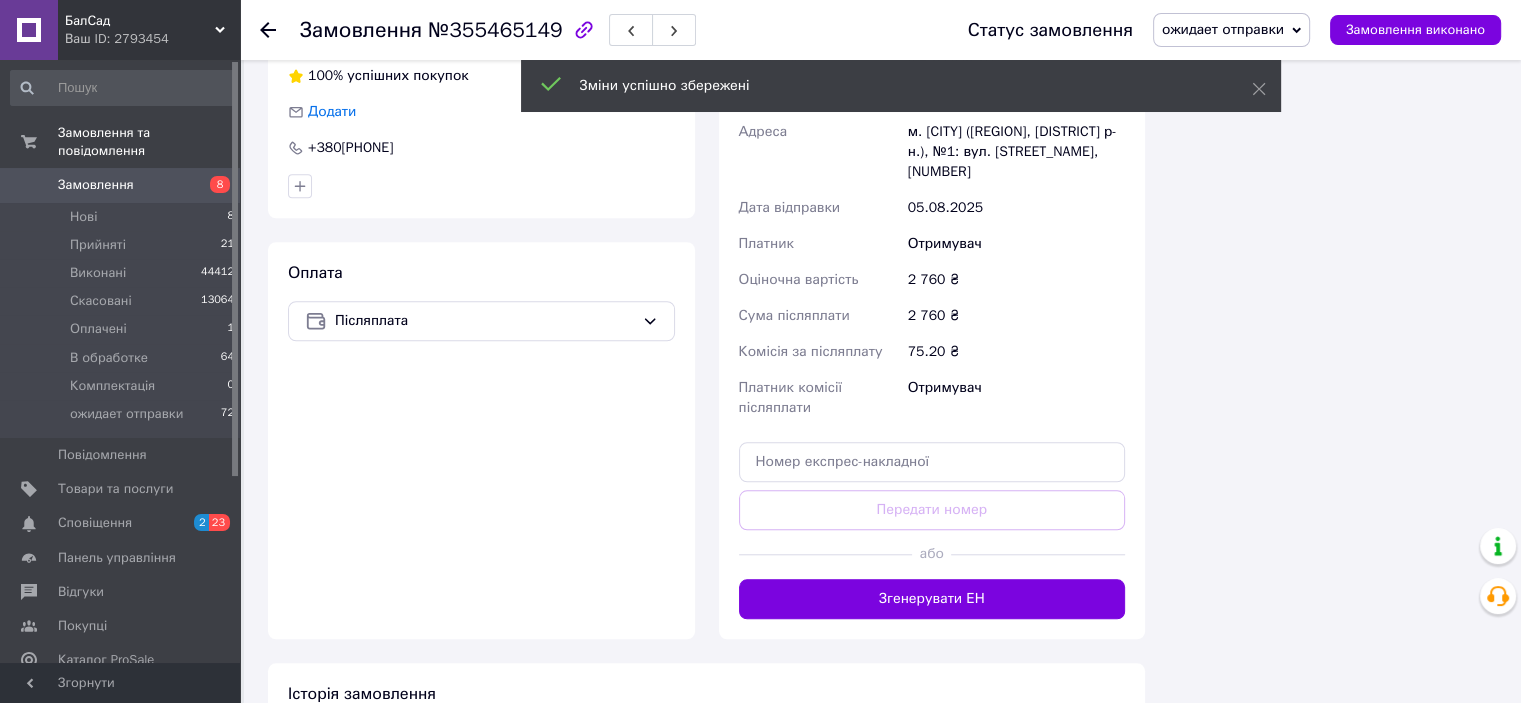 scroll, scrollTop: 1700, scrollLeft: 0, axis: vertical 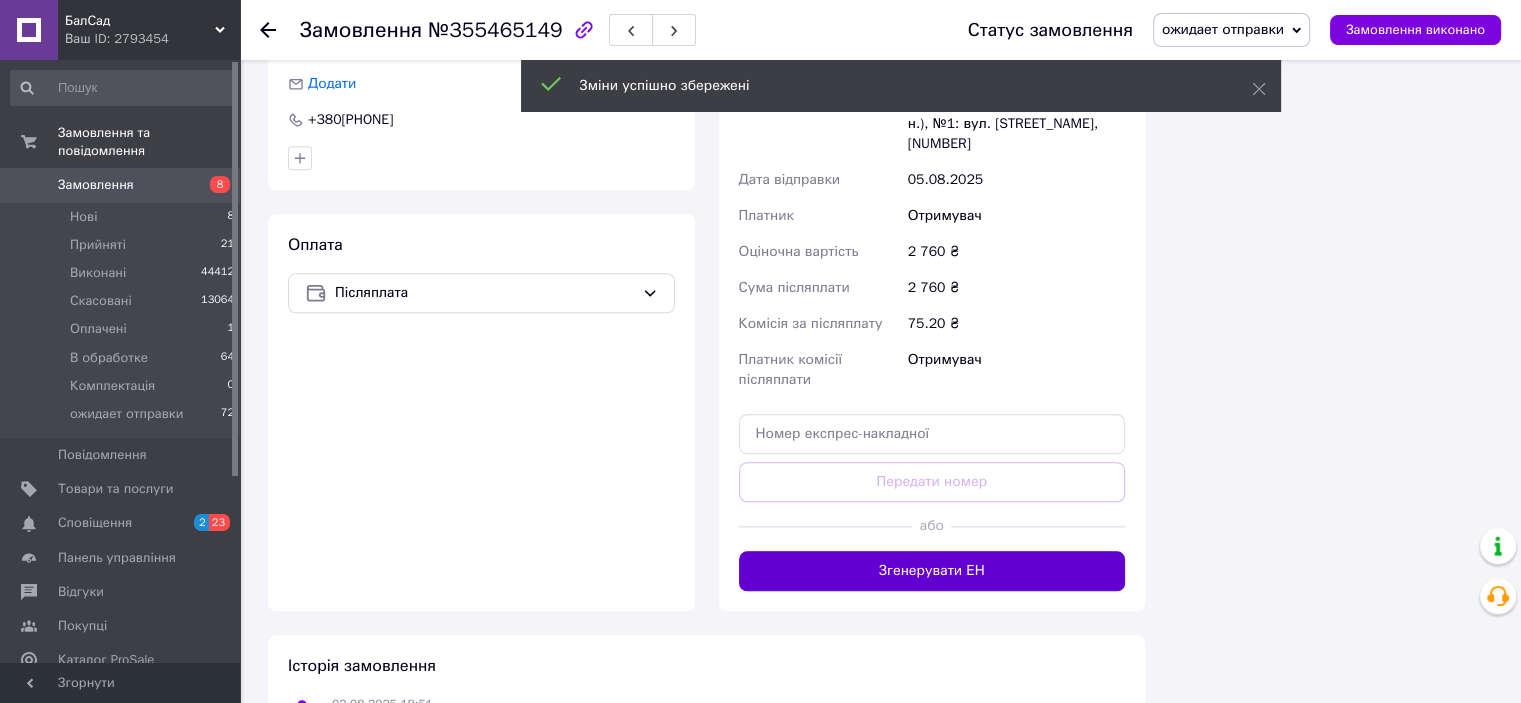 click on "Згенерувати ЕН" at bounding box center (932, 571) 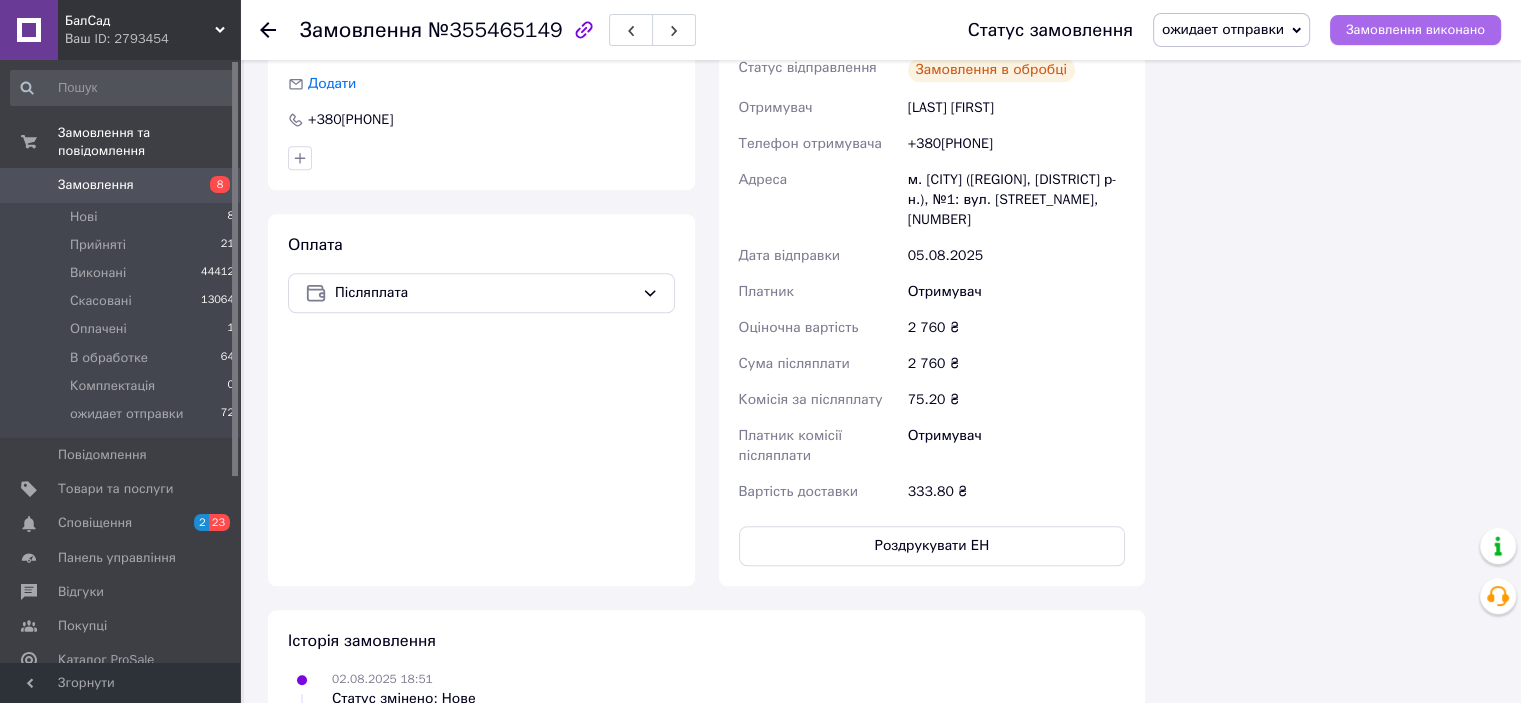 click on "Замовлення виконано" at bounding box center (1415, 30) 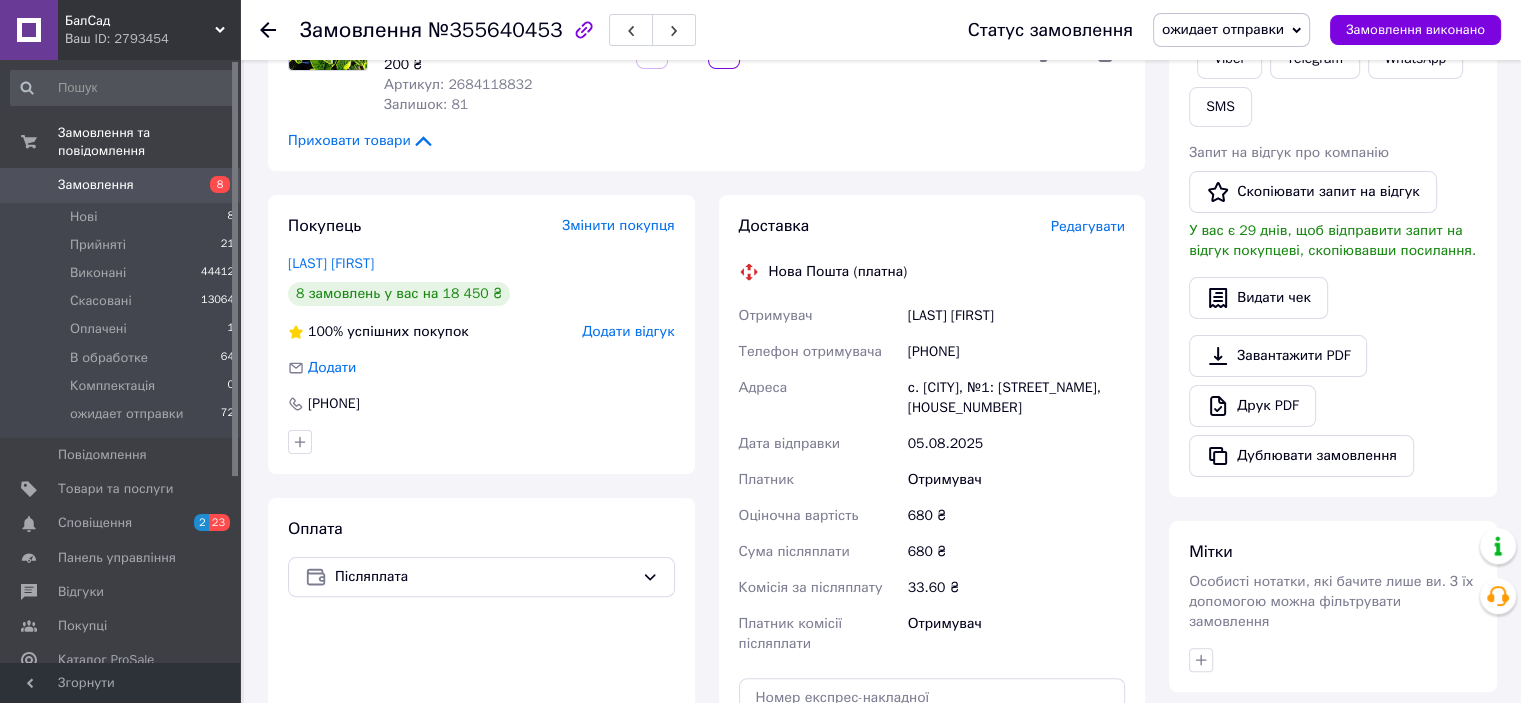 scroll, scrollTop: 600, scrollLeft: 0, axis: vertical 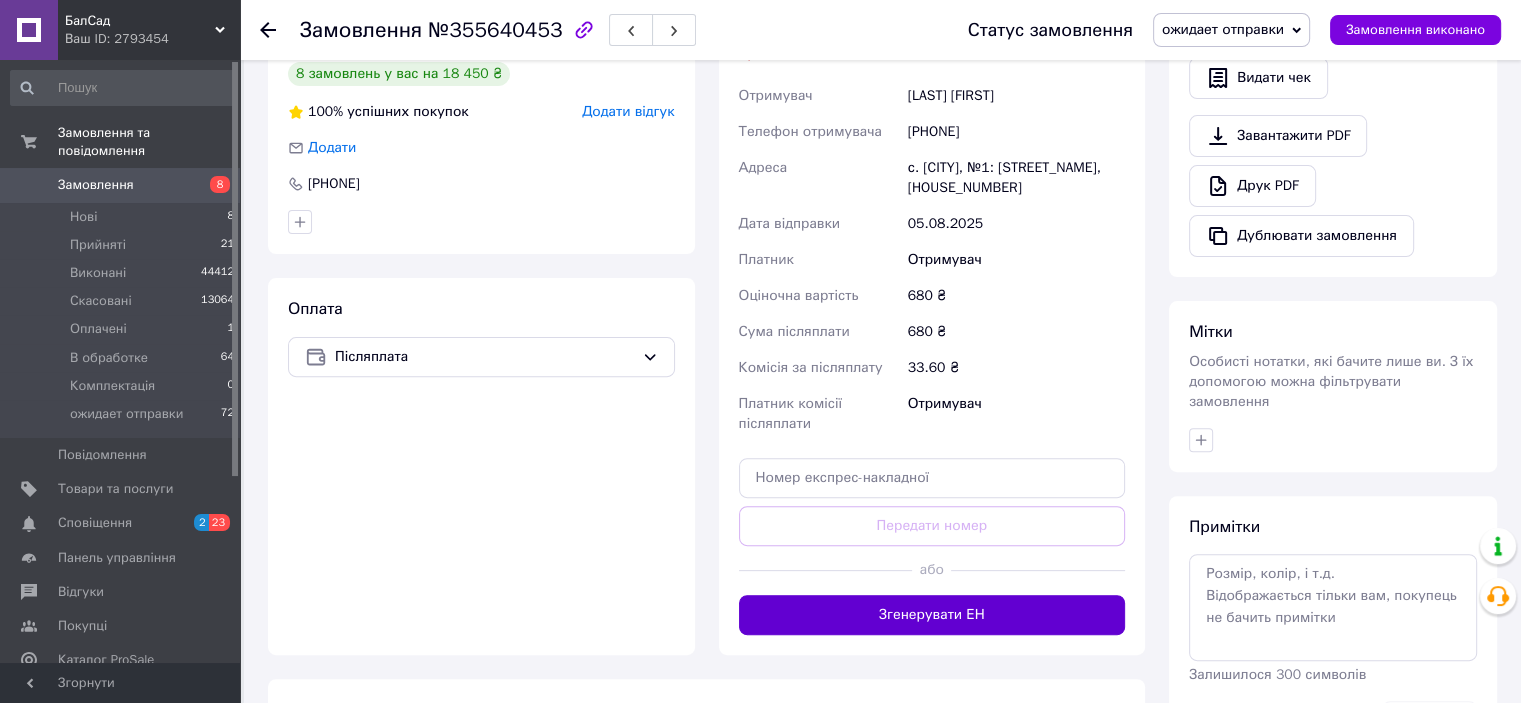click on "Згенерувати ЕН" at bounding box center [932, 615] 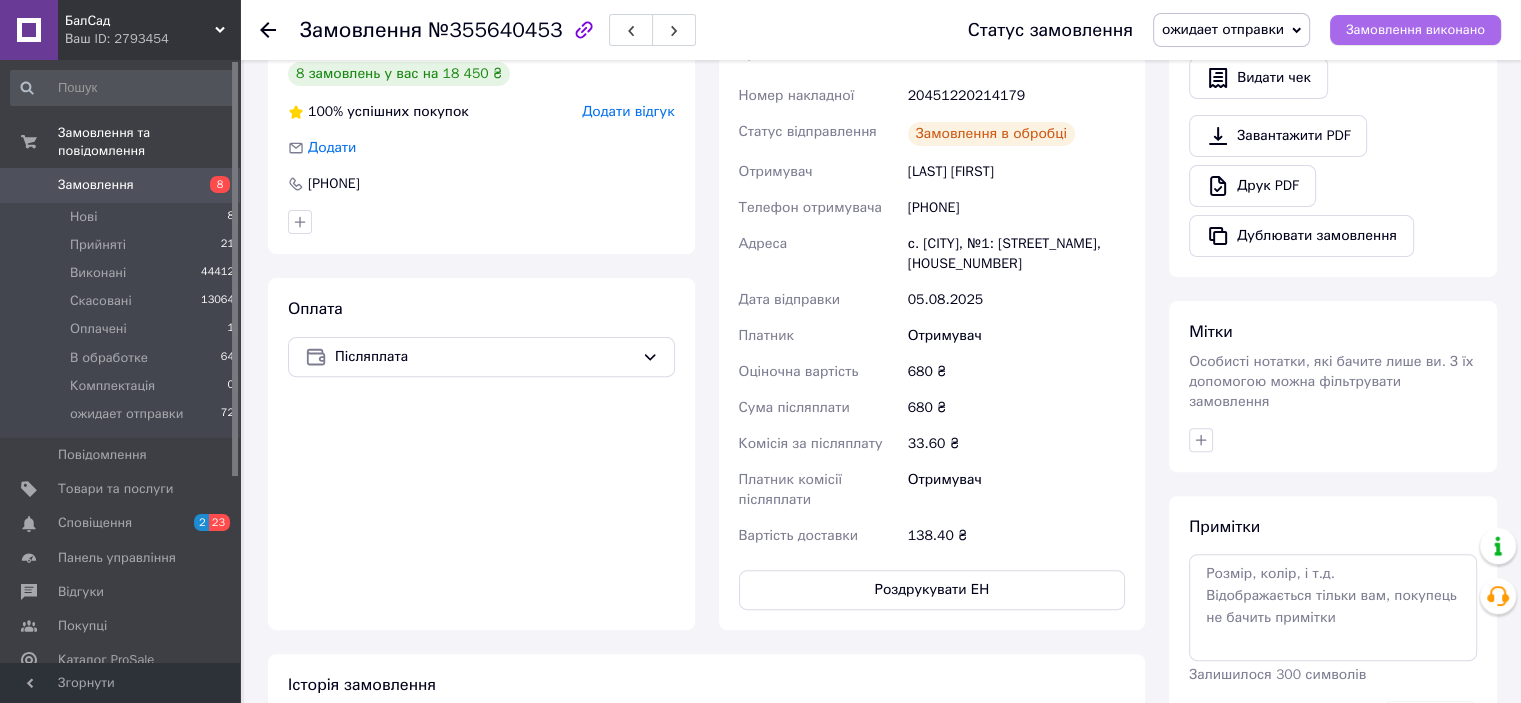 click on "Замовлення виконано" at bounding box center (1415, 30) 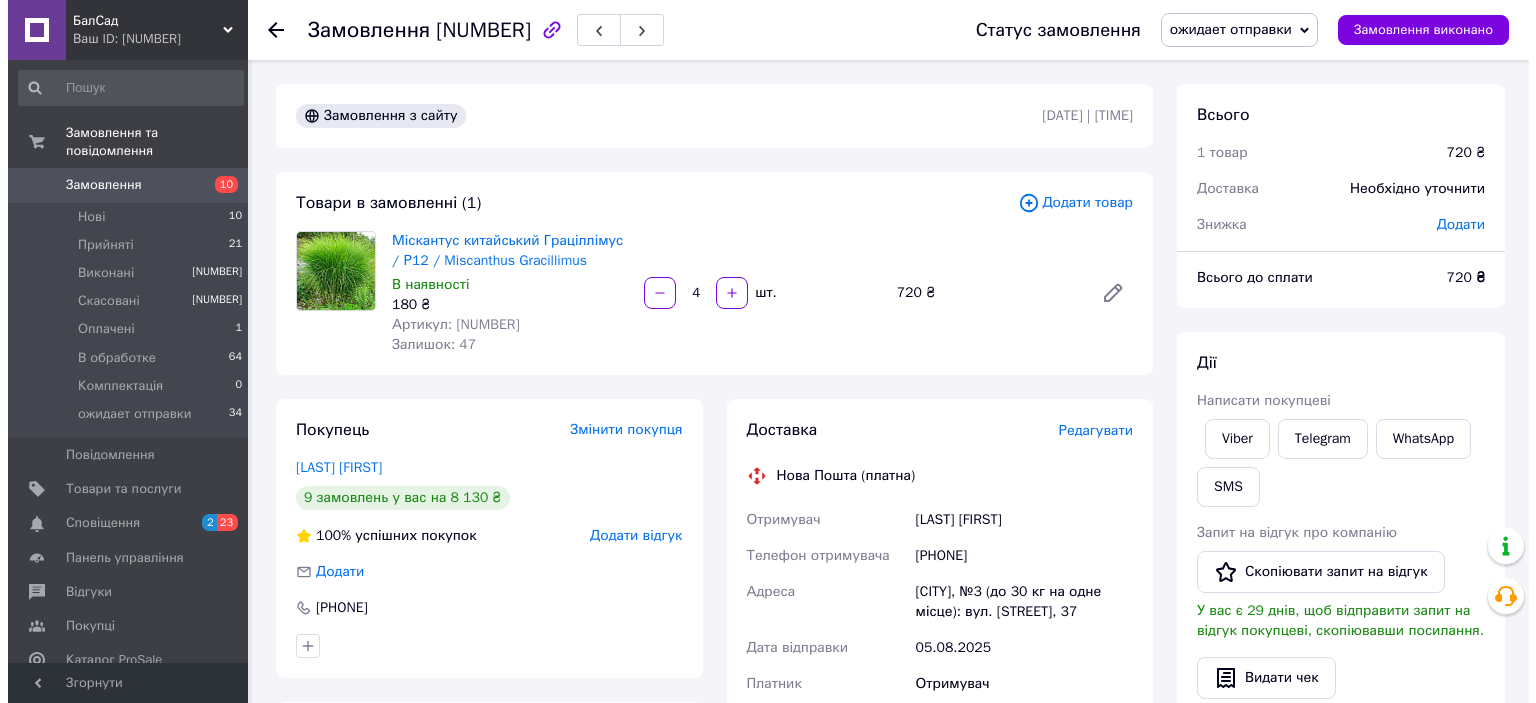 scroll, scrollTop: 0, scrollLeft: 0, axis: both 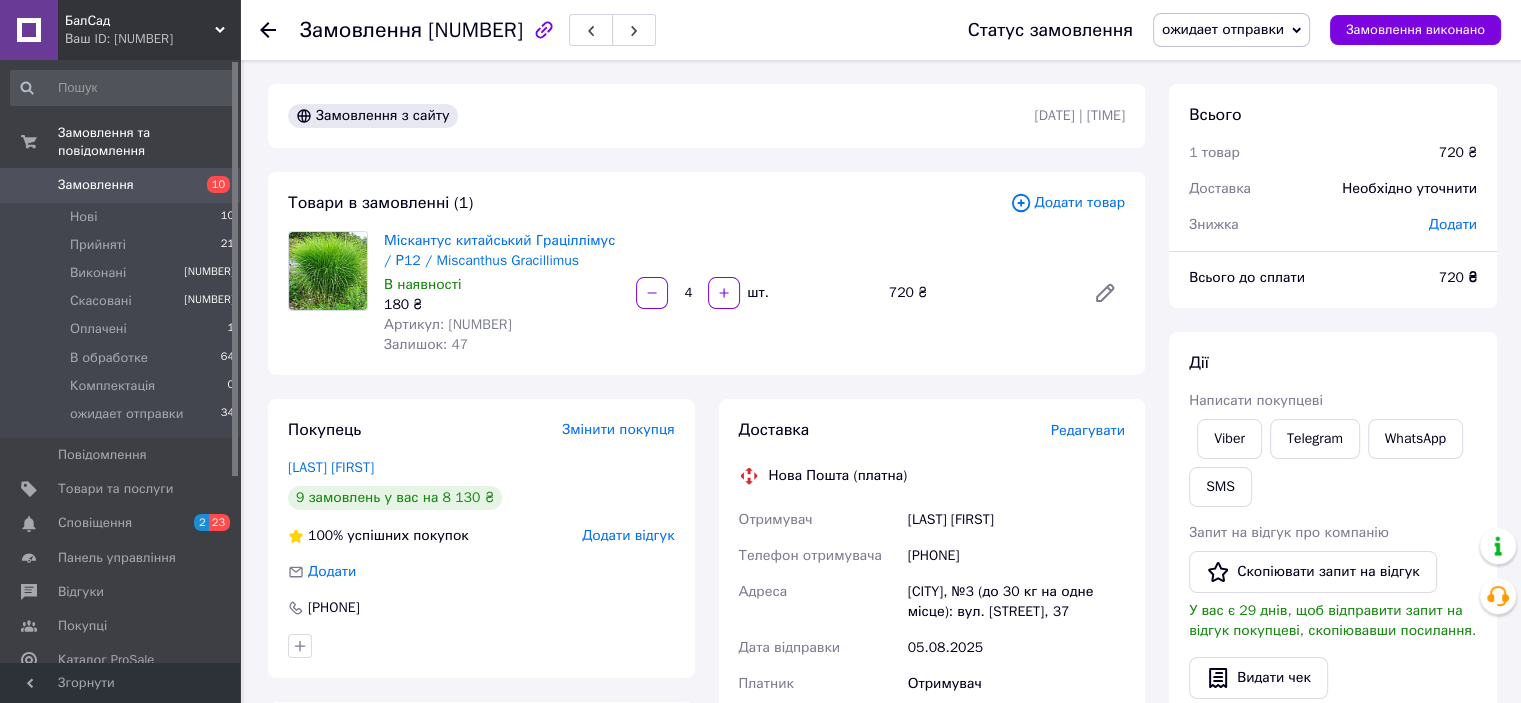 click on "Редагувати" at bounding box center (1088, 430) 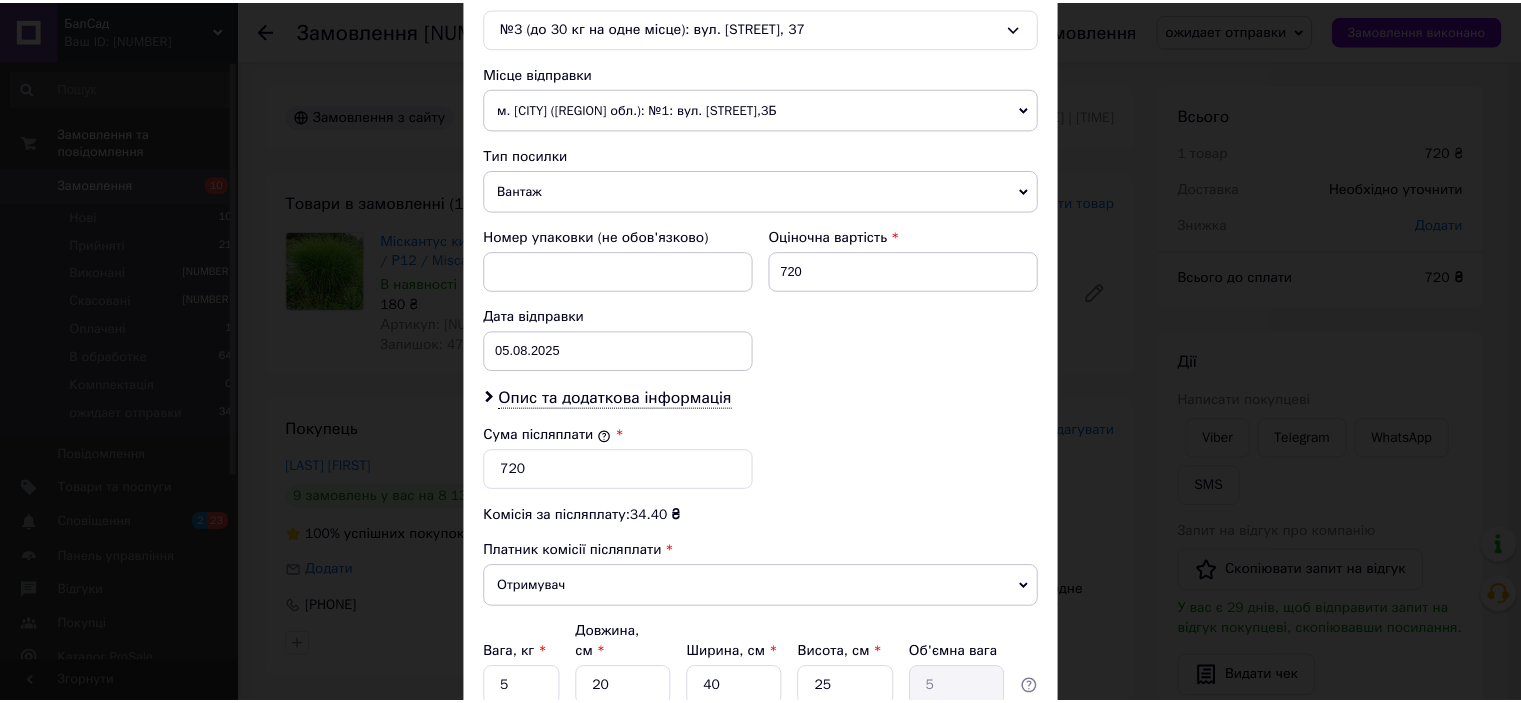 scroll, scrollTop: 816, scrollLeft: 0, axis: vertical 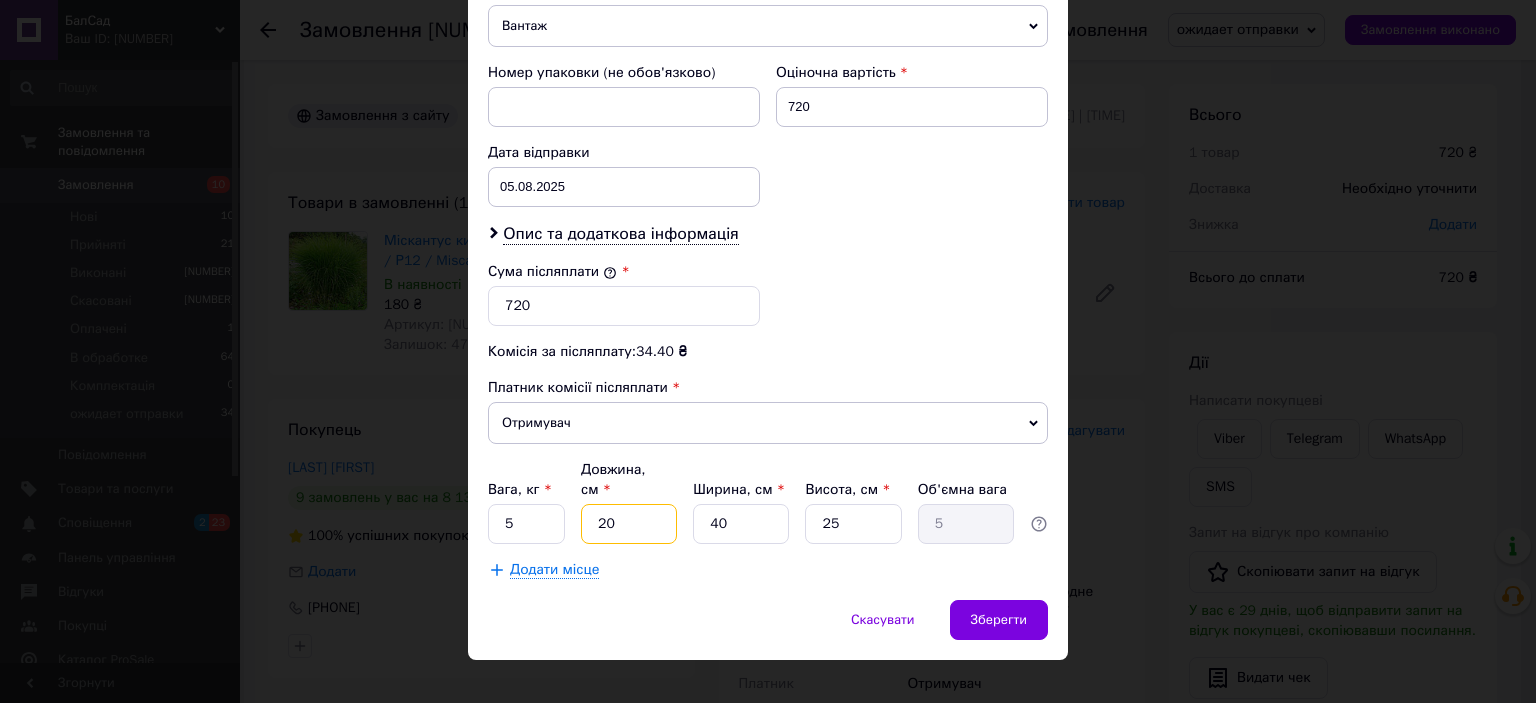 drag, startPoint x: 620, startPoint y: 503, endPoint x: 592, endPoint y: 503, distance: 28 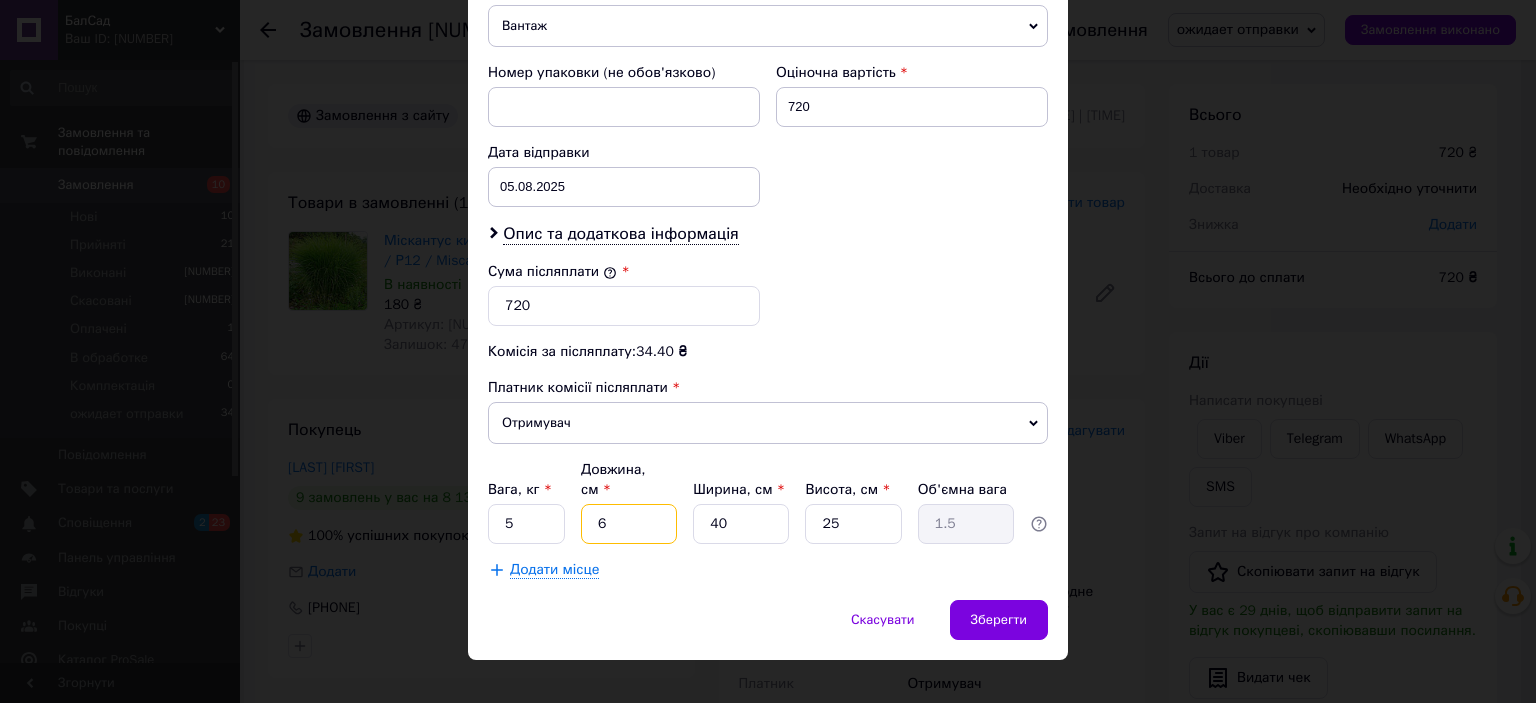 type on "60" 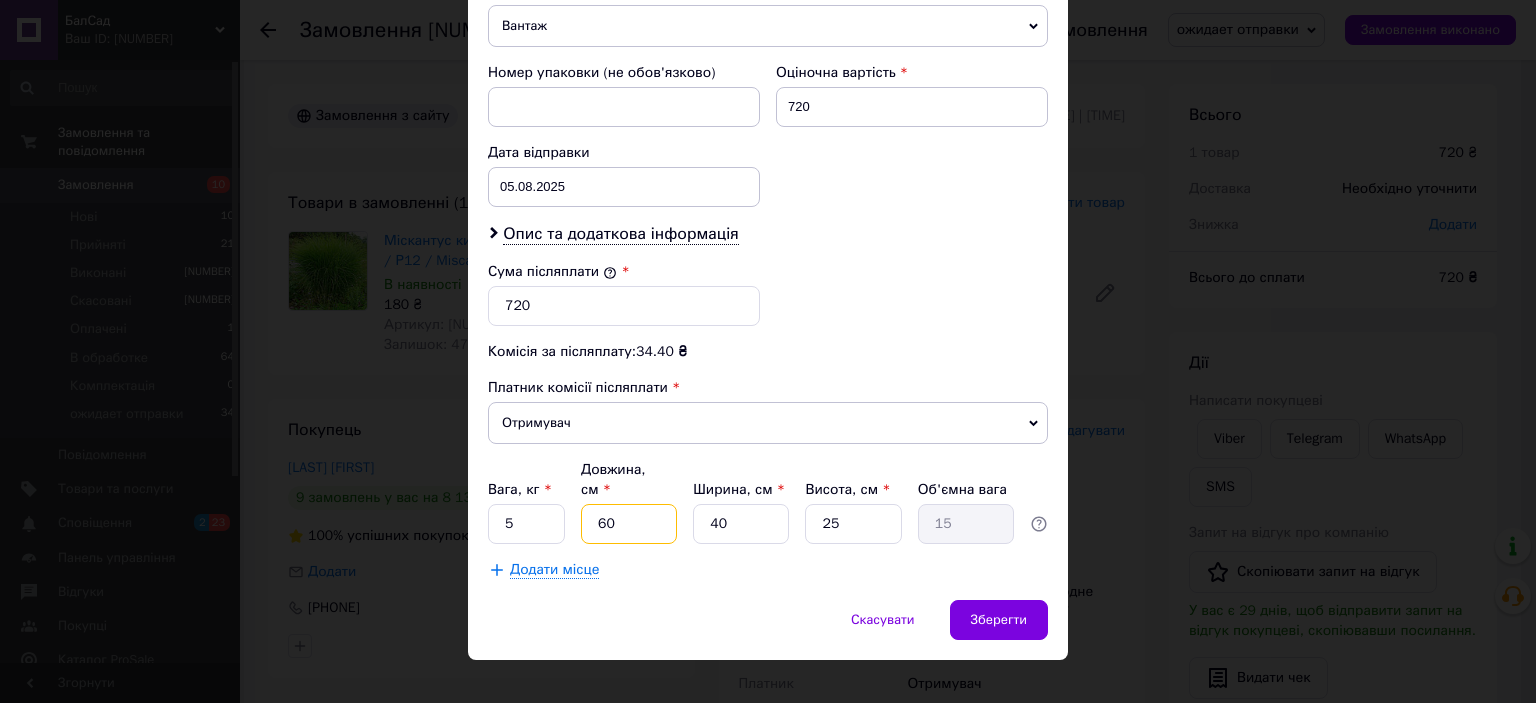 type on "60" 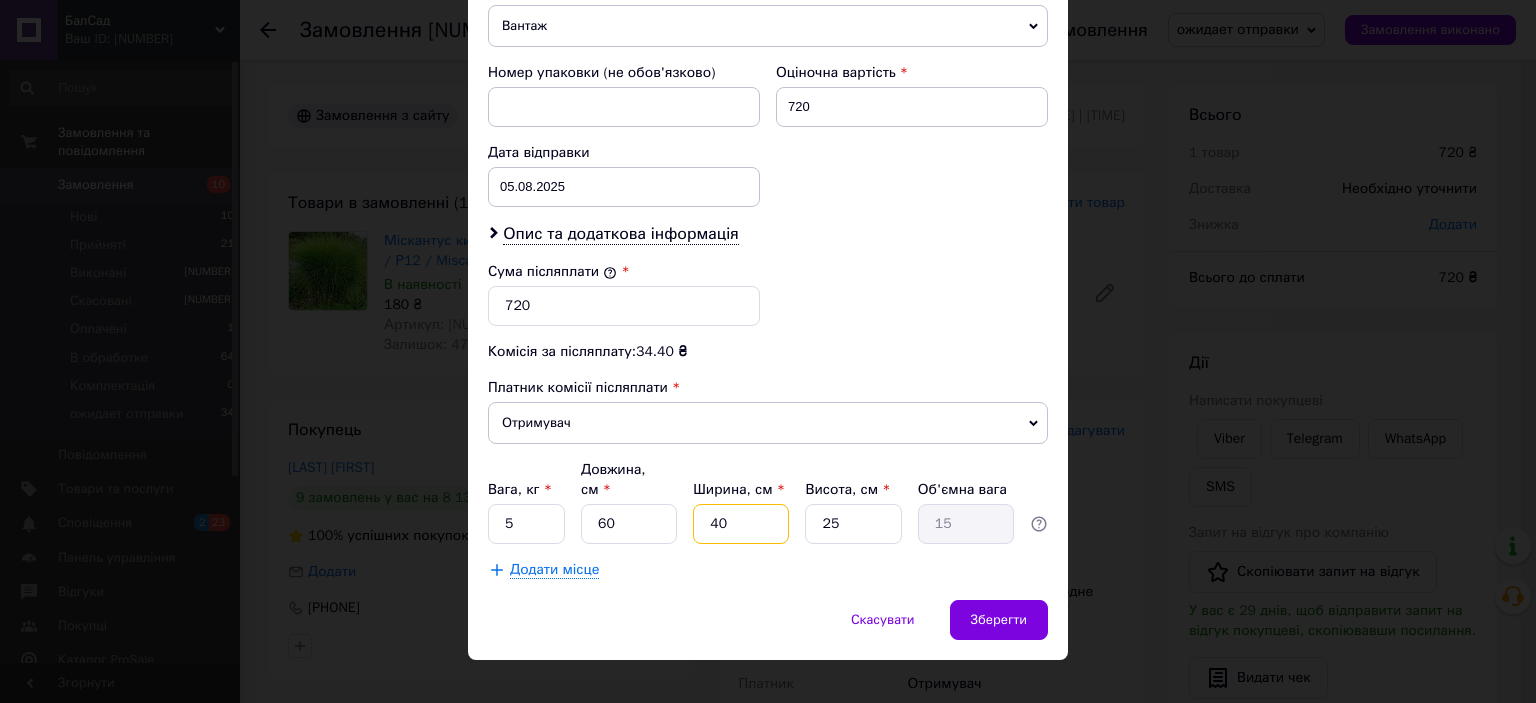 click on "40" at bounding box center (741, 524) 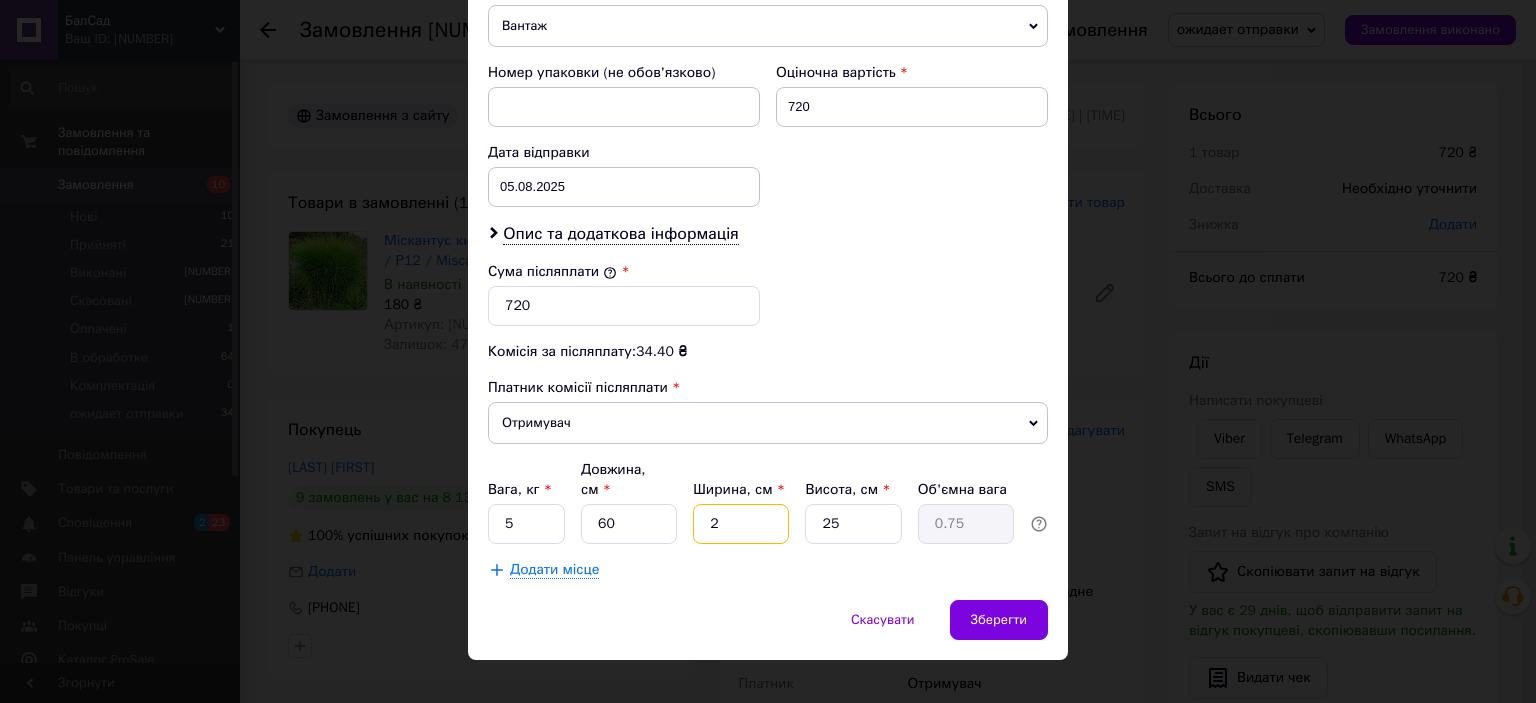 type on "23" 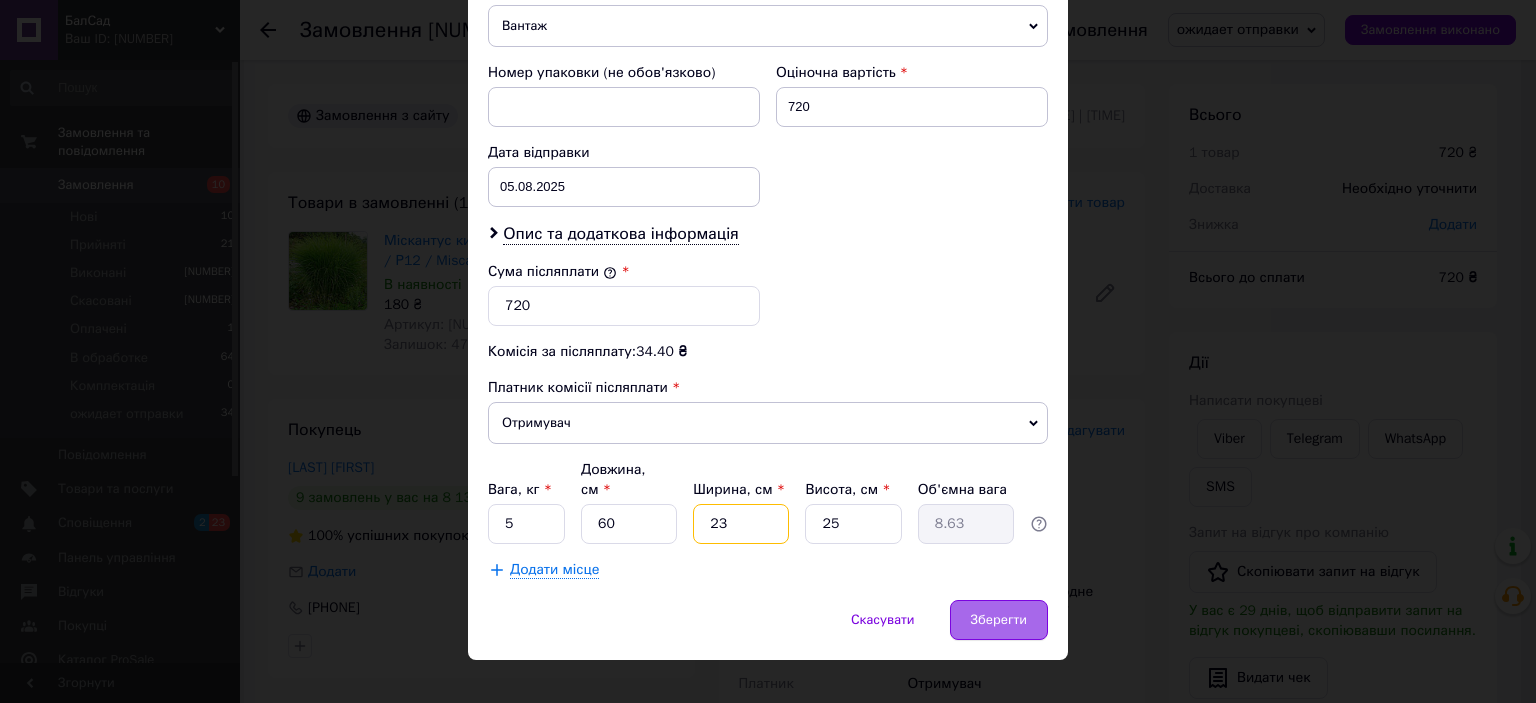 type on "23" 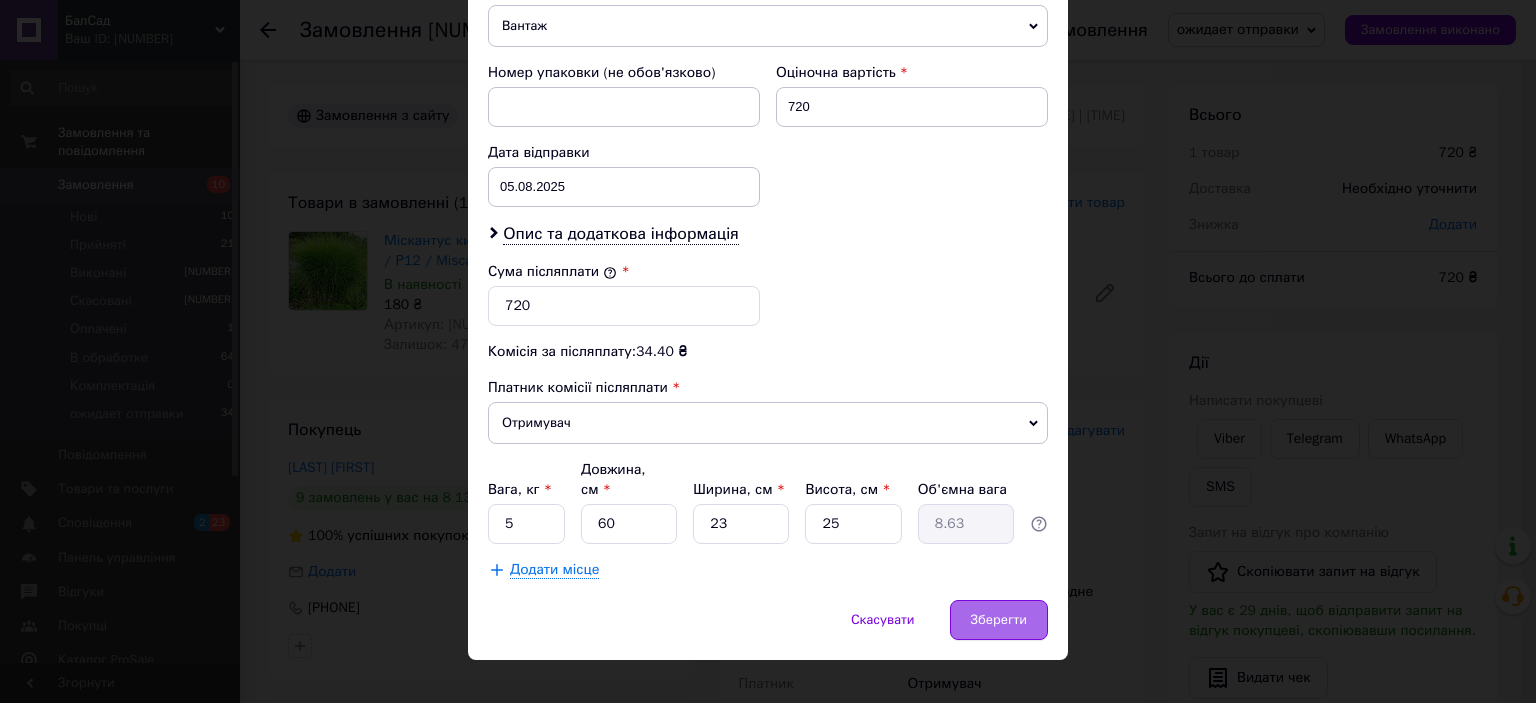 click on "Зберегти" at bounding box center (999, 620) 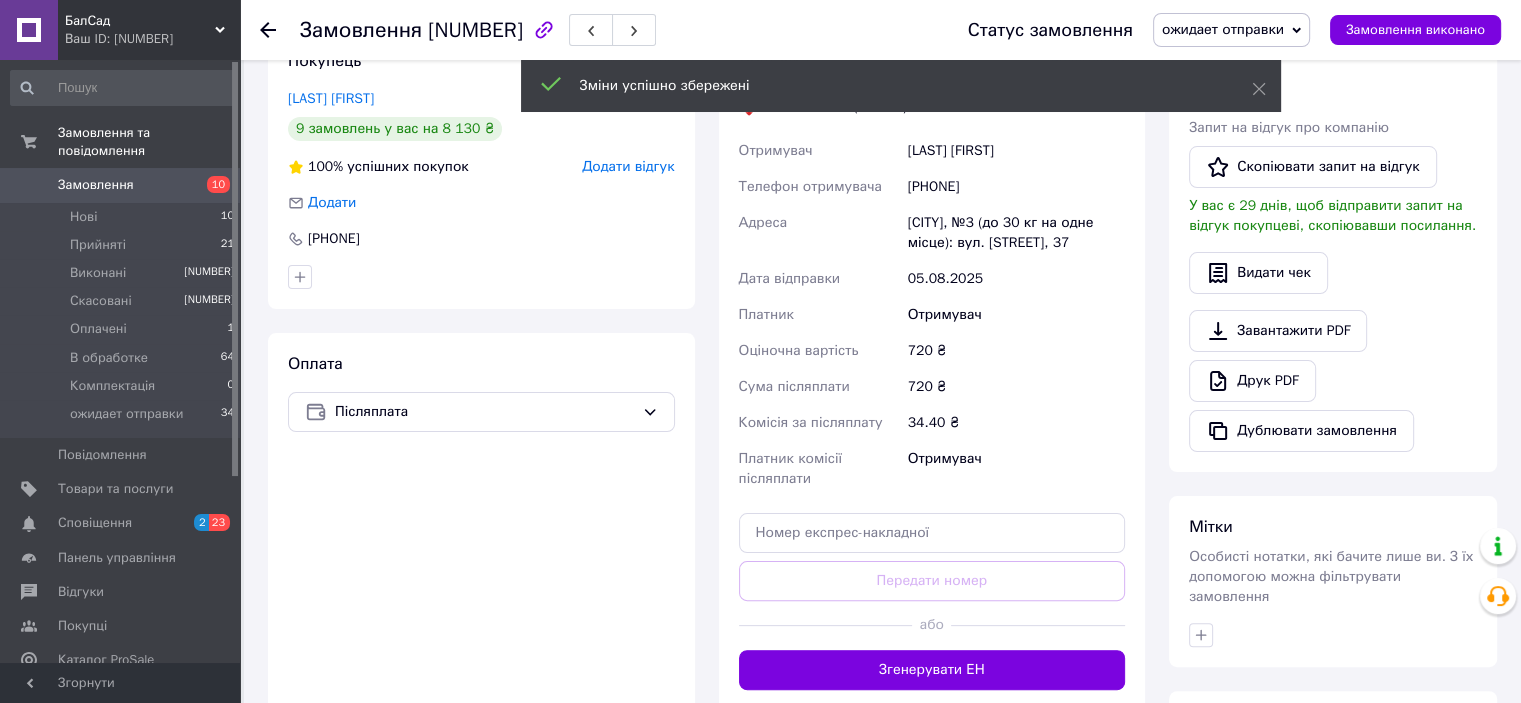 scroll, scrollTop: 500, scrollLeft: 0, axis: vertical 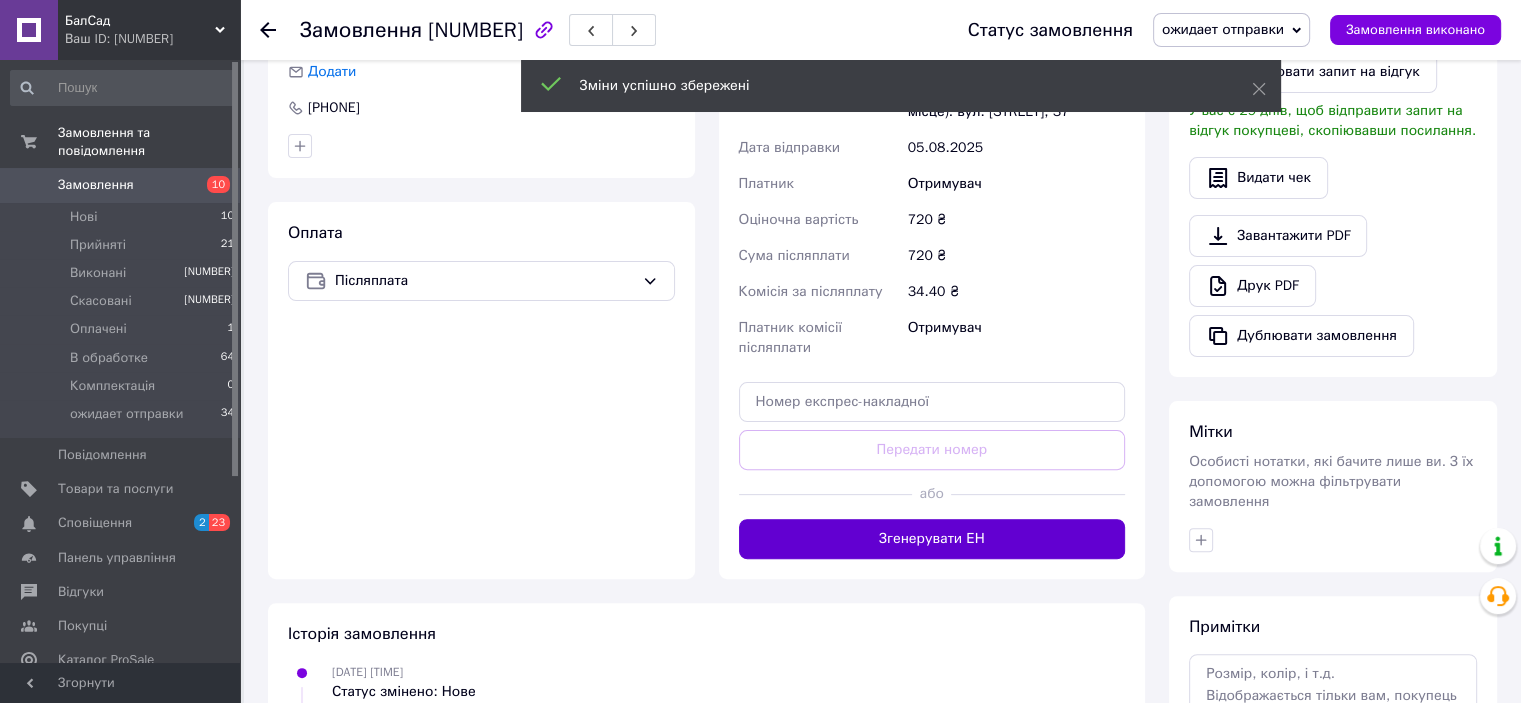 click on "Згенерувати ЕН" at bounding box center (932, 539) 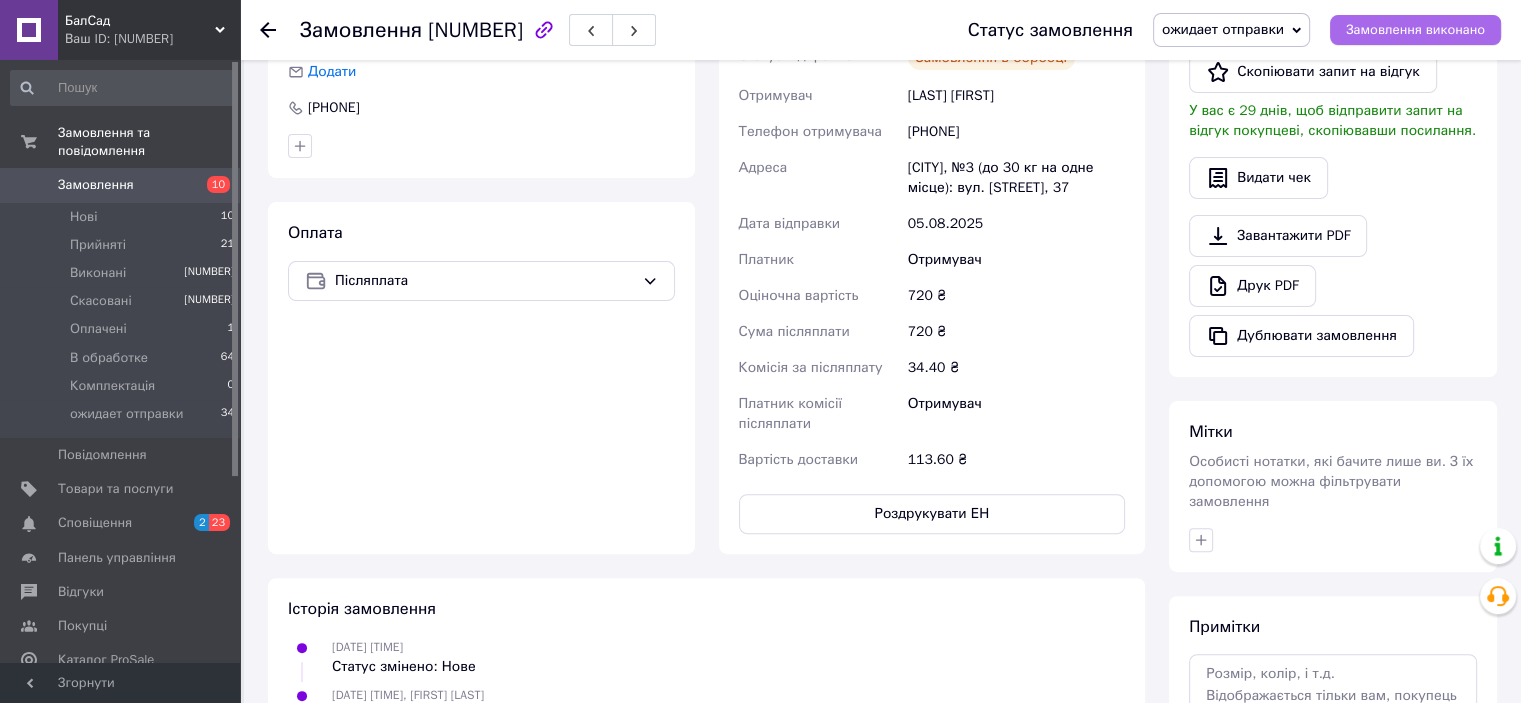 click on "Замовлення виконано" at bounding box center (1415, 30) 